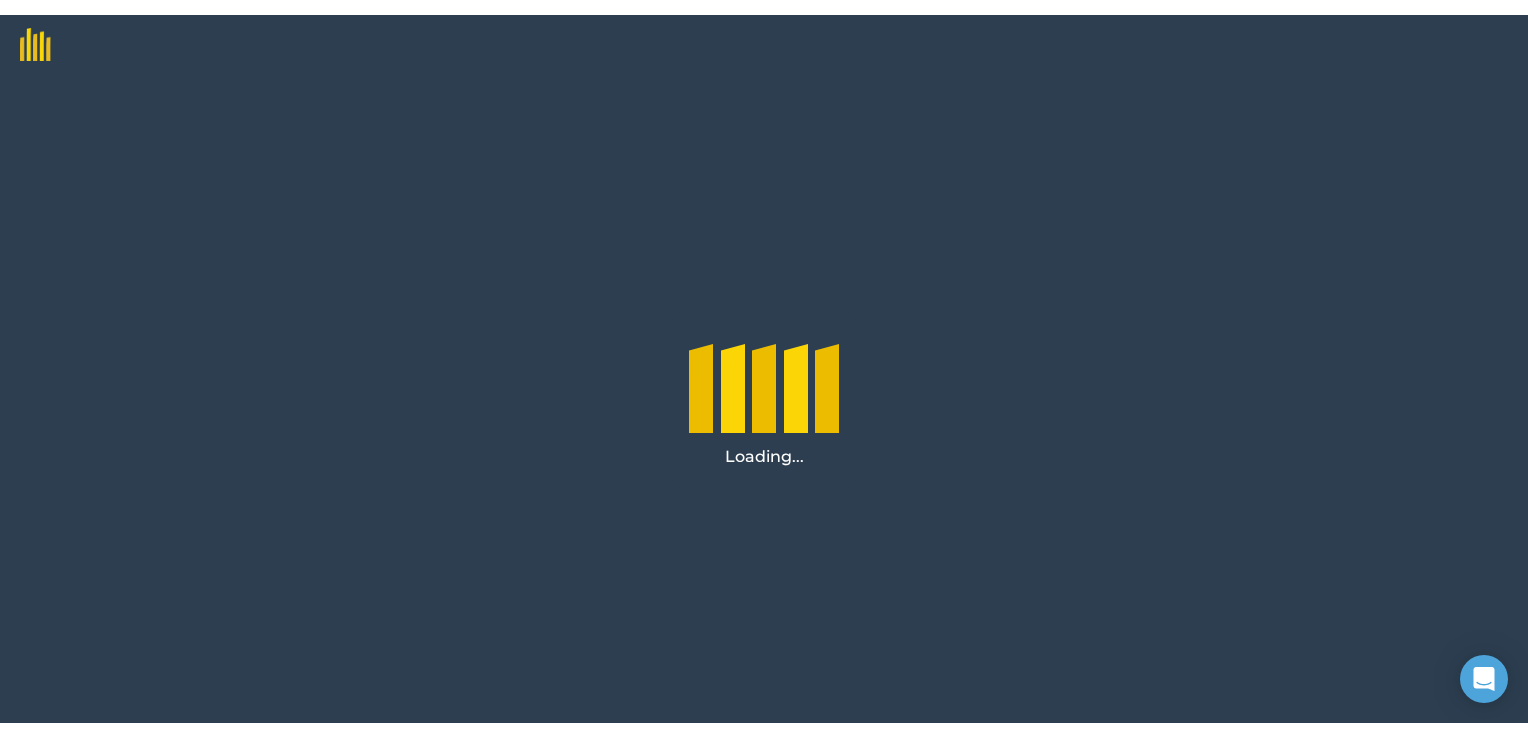 scroll, scrollTop: 0, scrollLeft: 0, axis: both 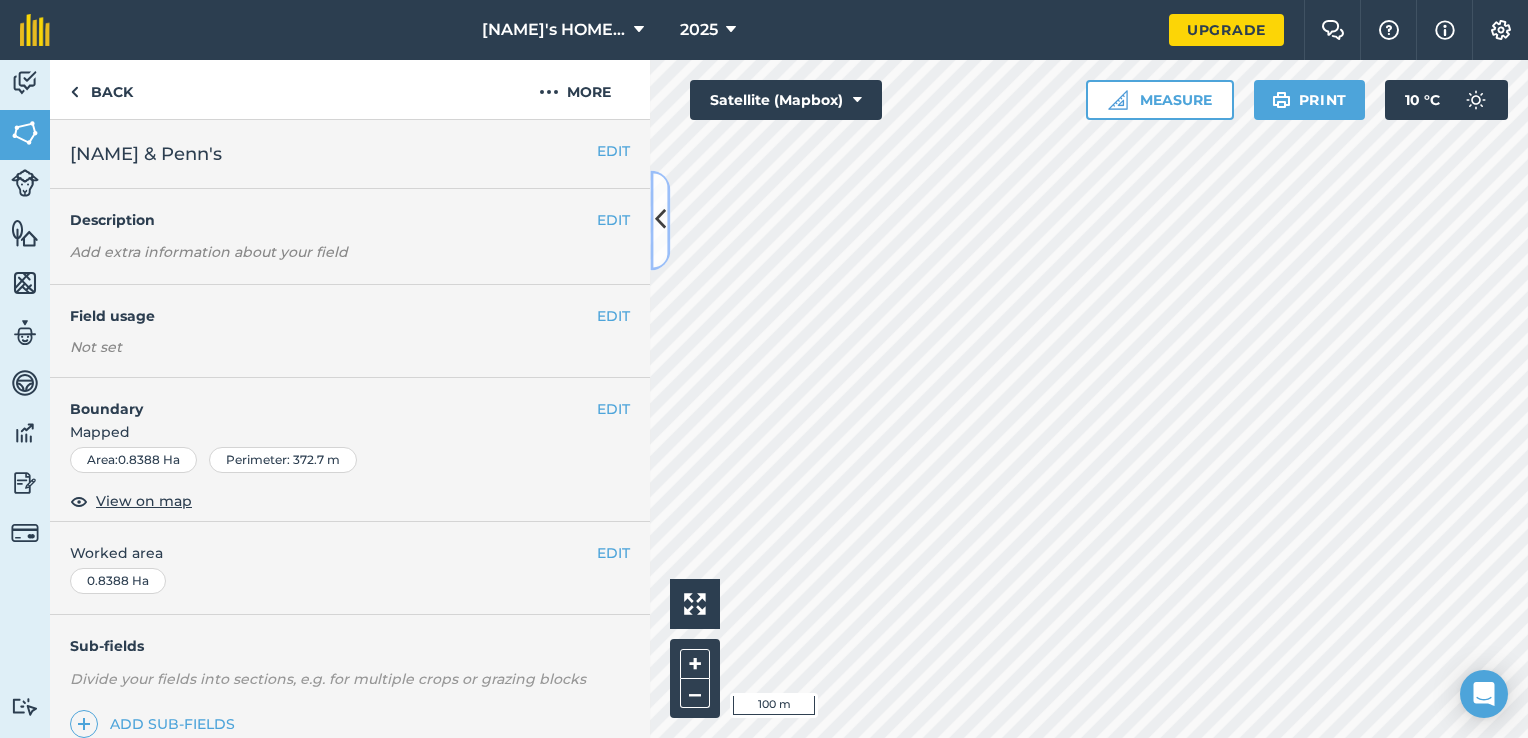 click at bounding box center (660, 220) 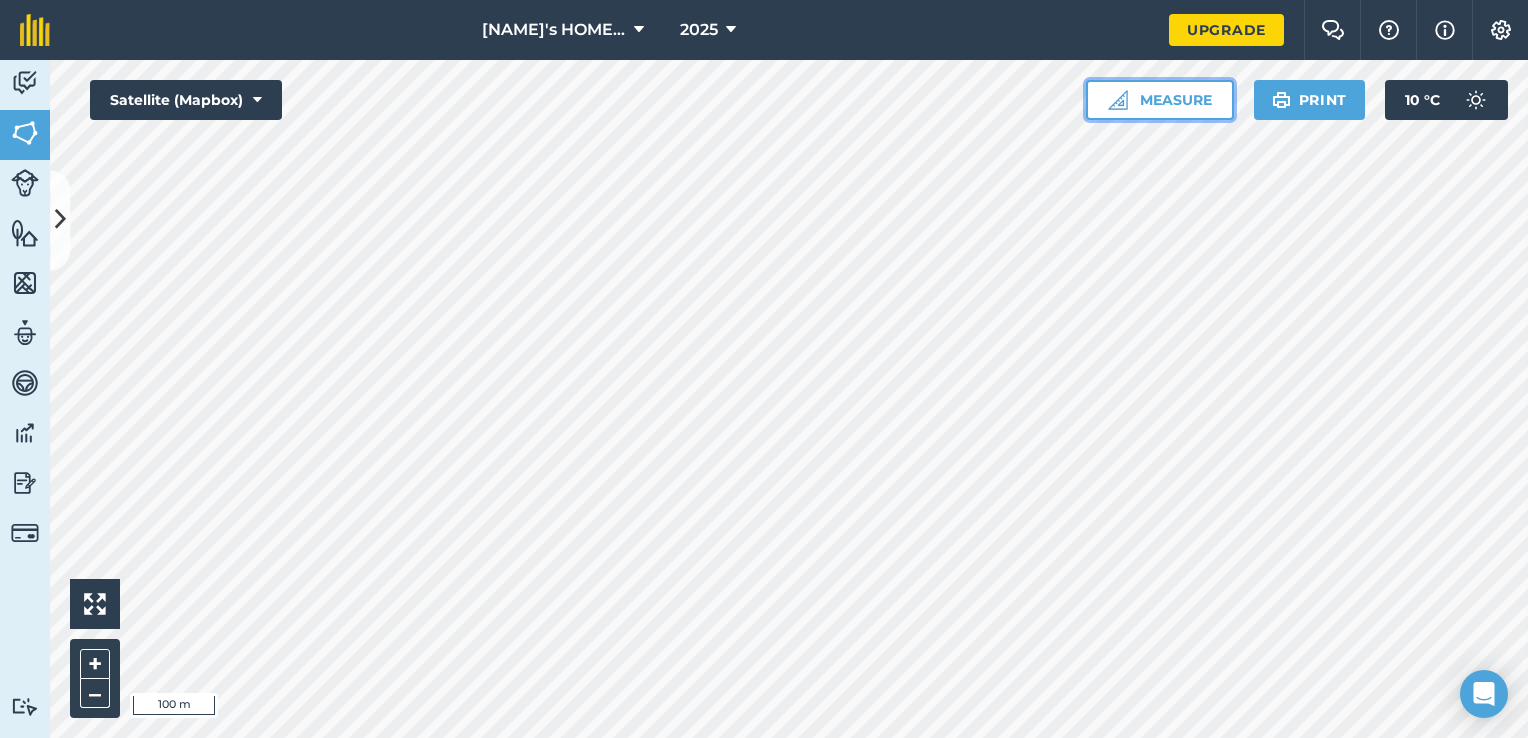 click on "Measure" at bounding box center (1160, 100) 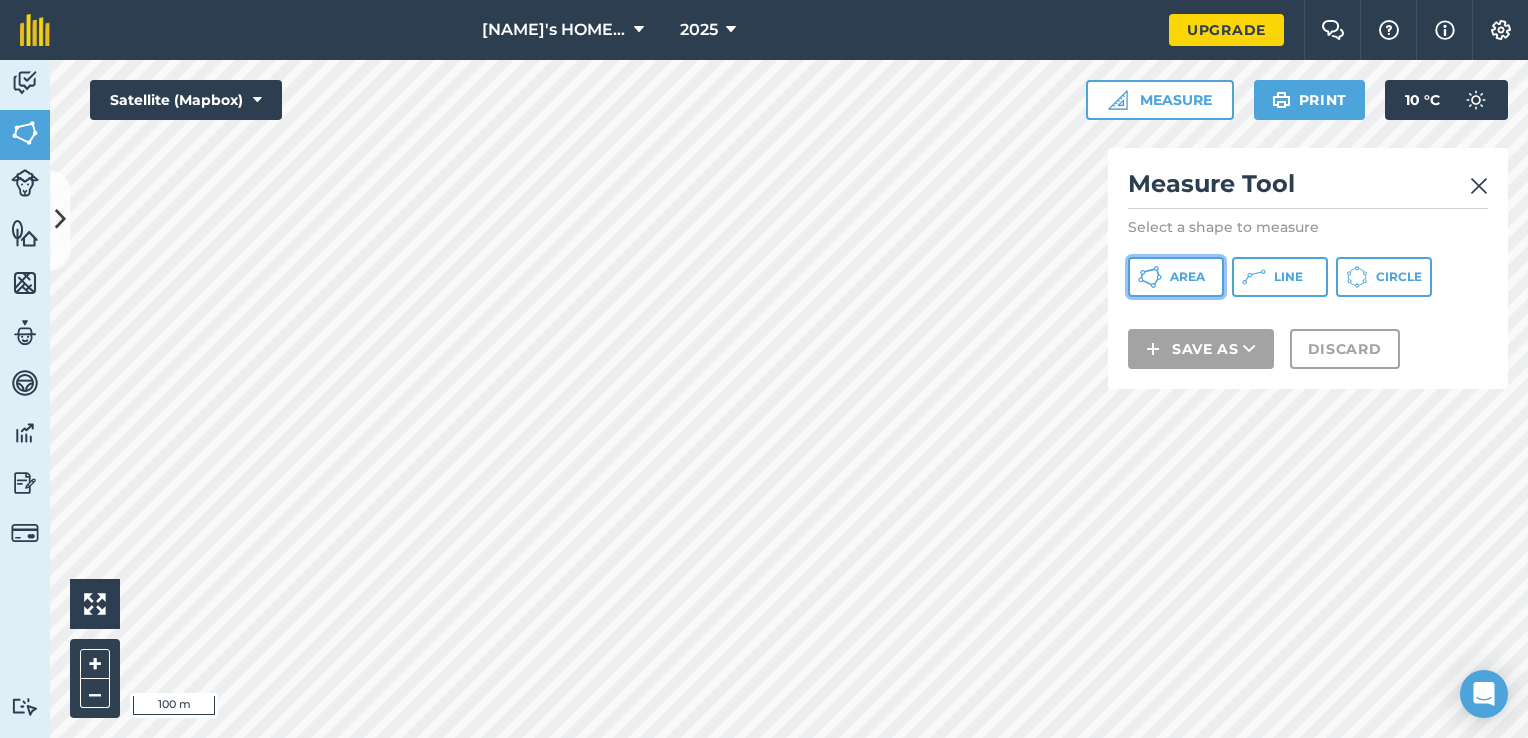 click on "Area" at bounding box center [1176, 277] 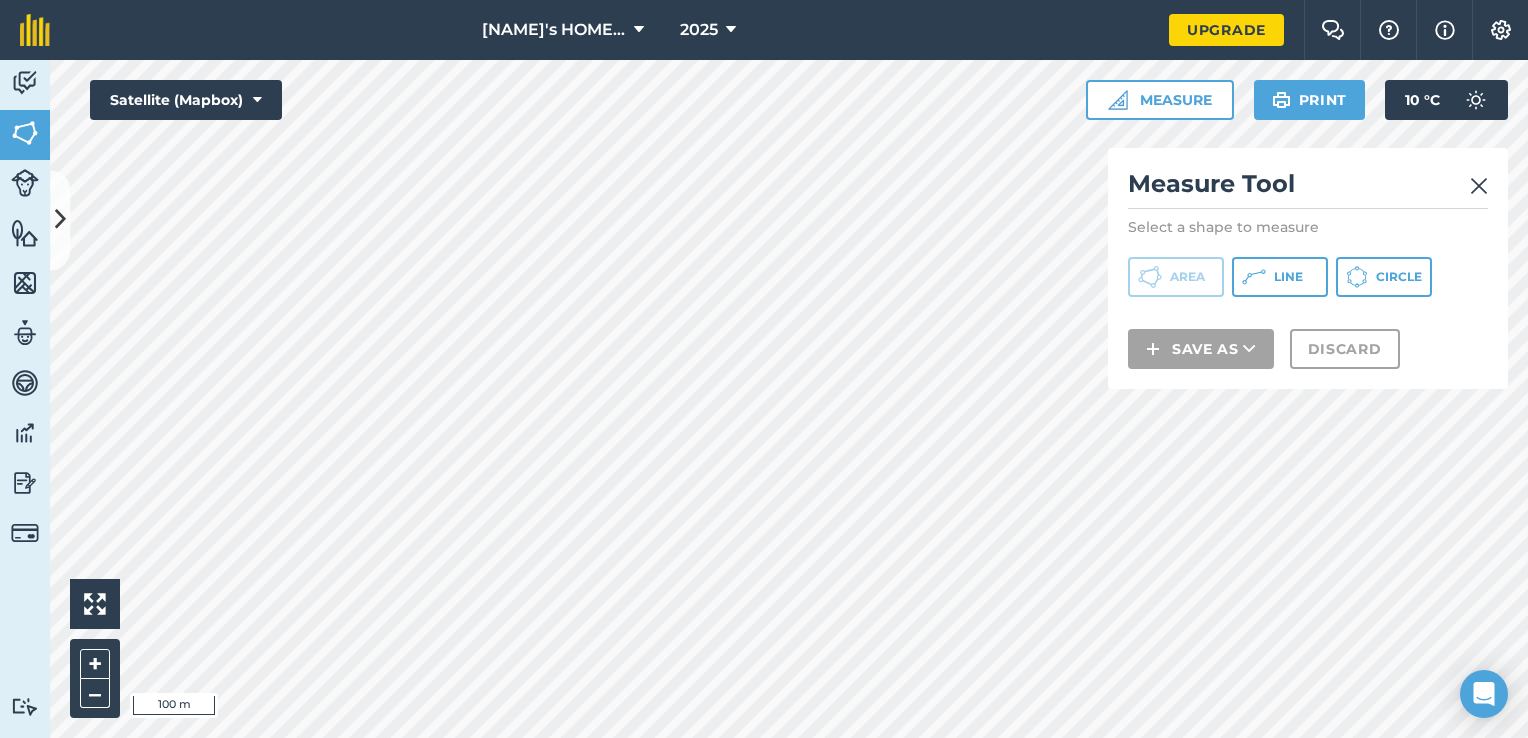click at bounding box center (1479, 184) 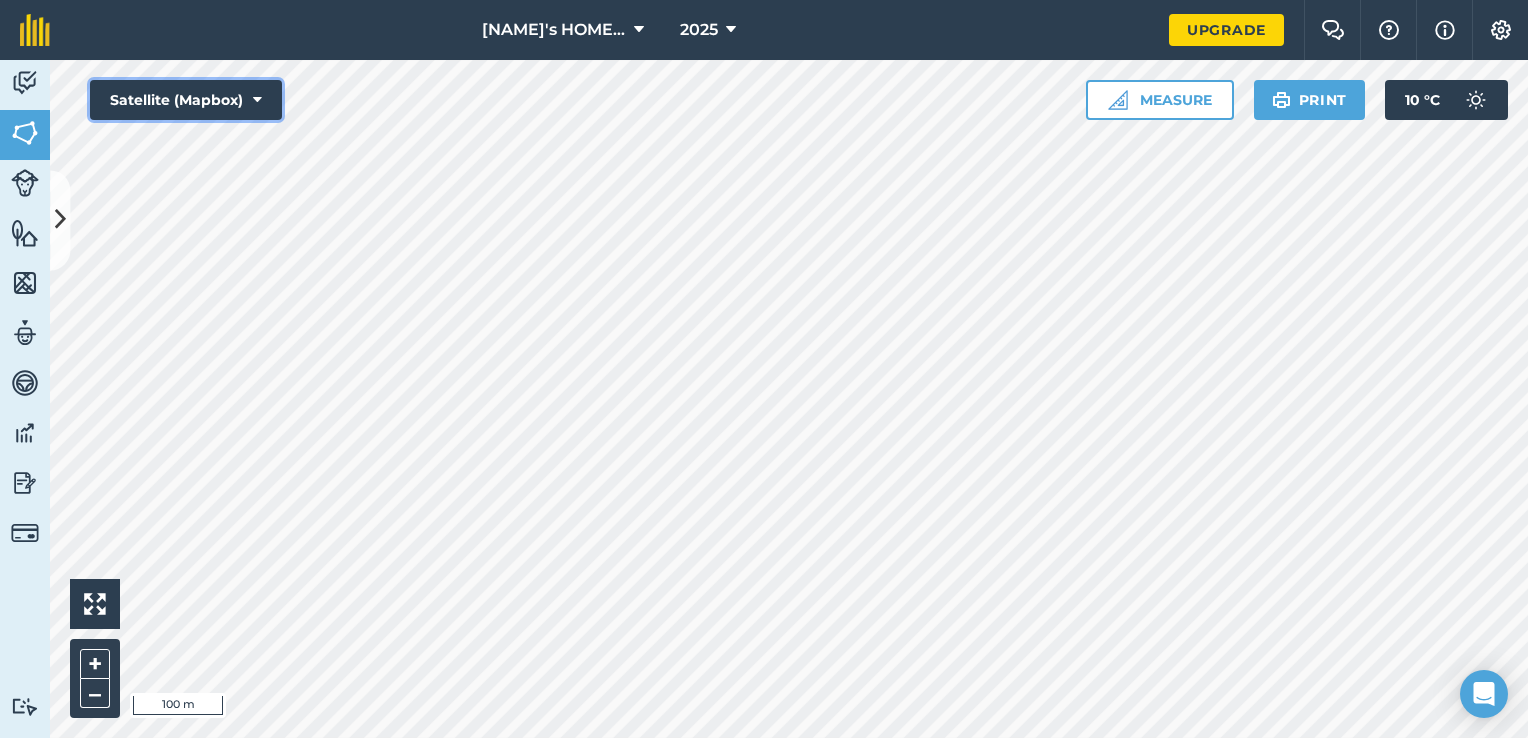 click on "Satellite (Mapbox)" at bounding box center [186, 100] 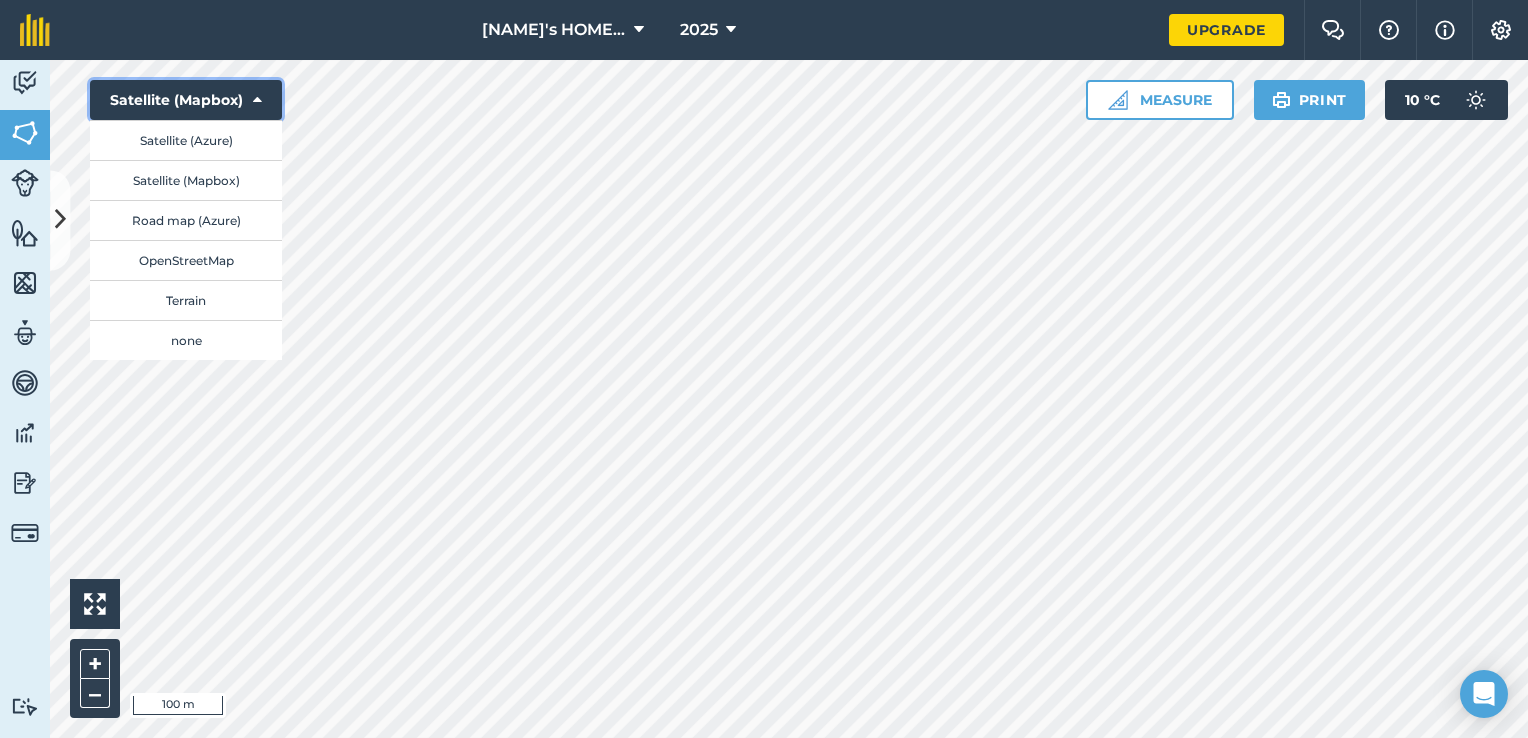 click at bounding box center [257, 100] 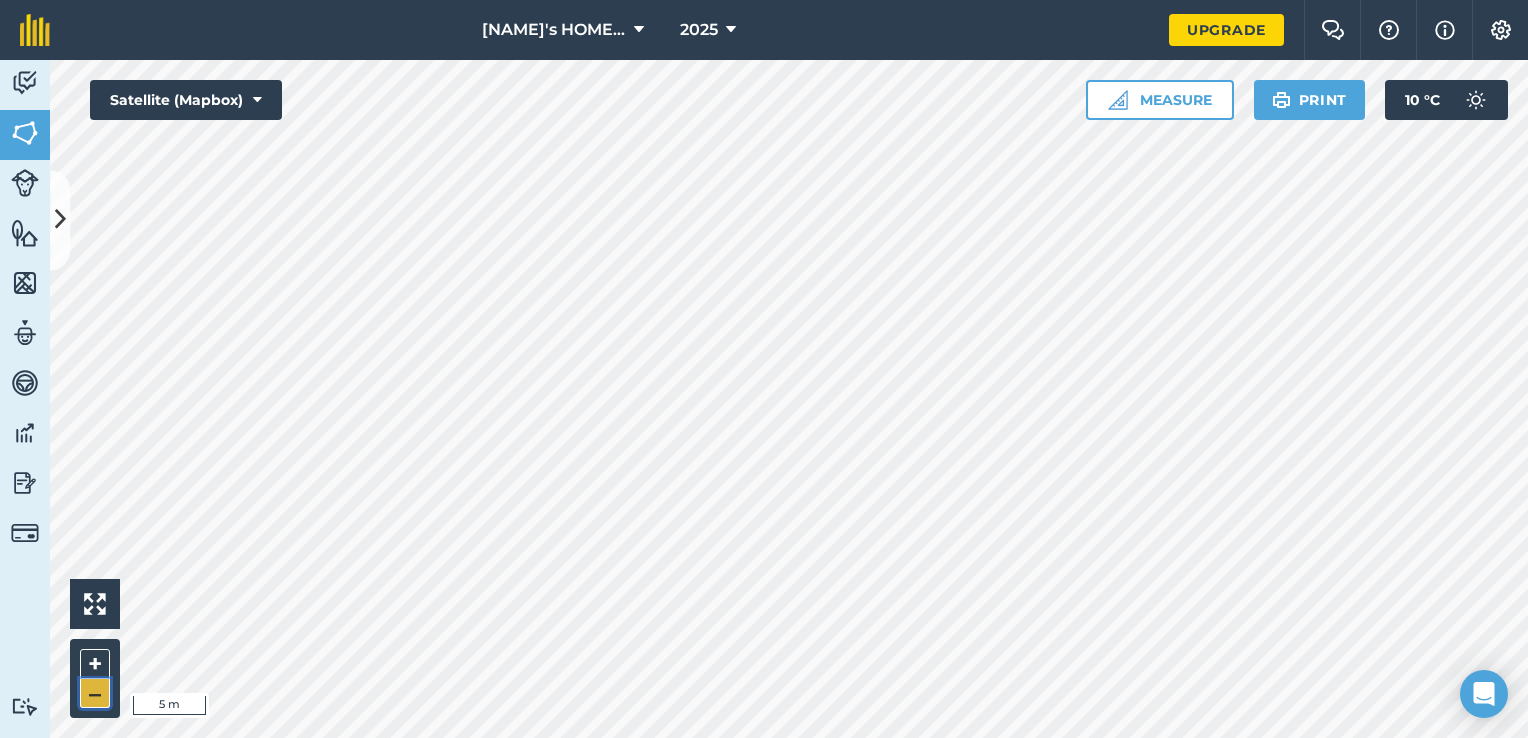 click on "–" at bounding box center (95, 693) 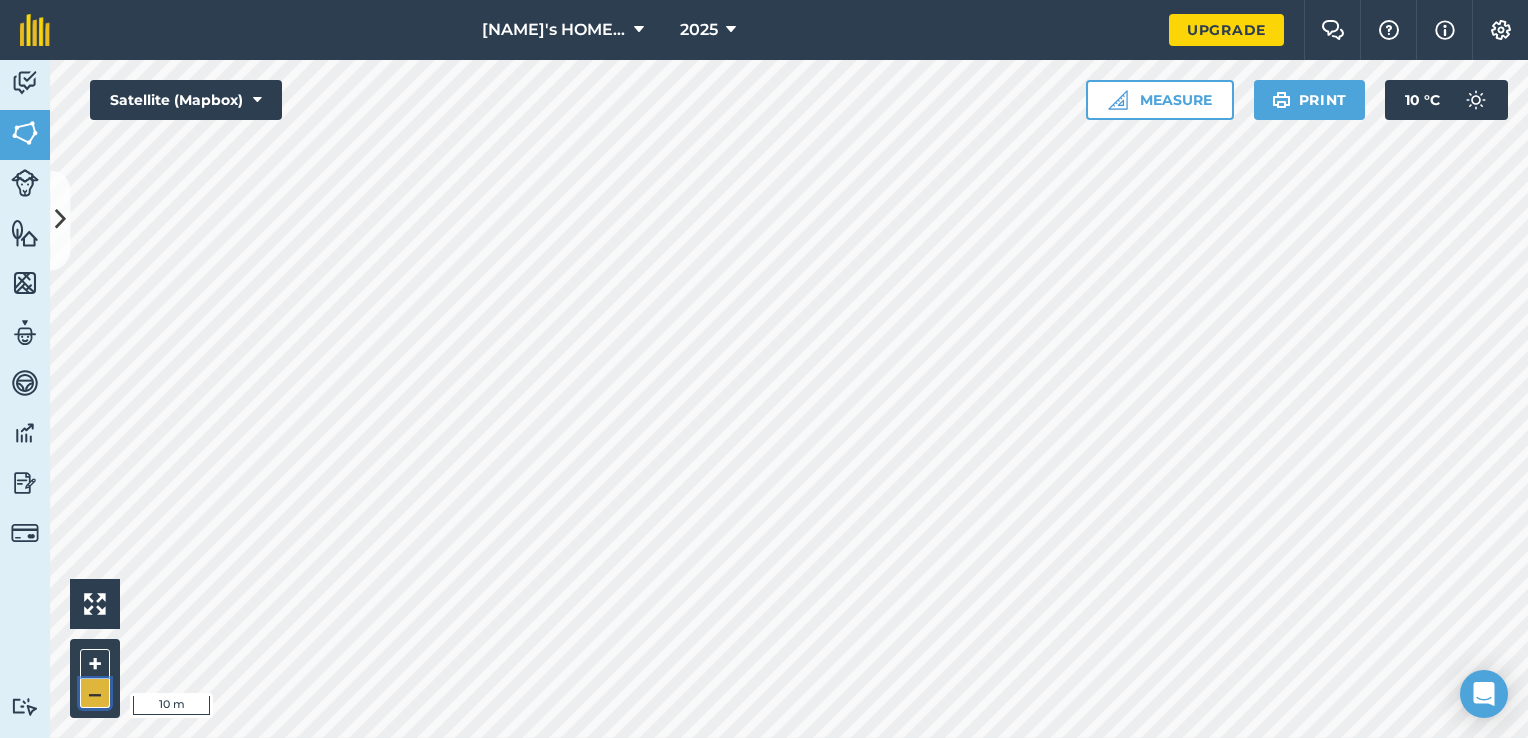 click on "–" at bounding box center [95, 693] 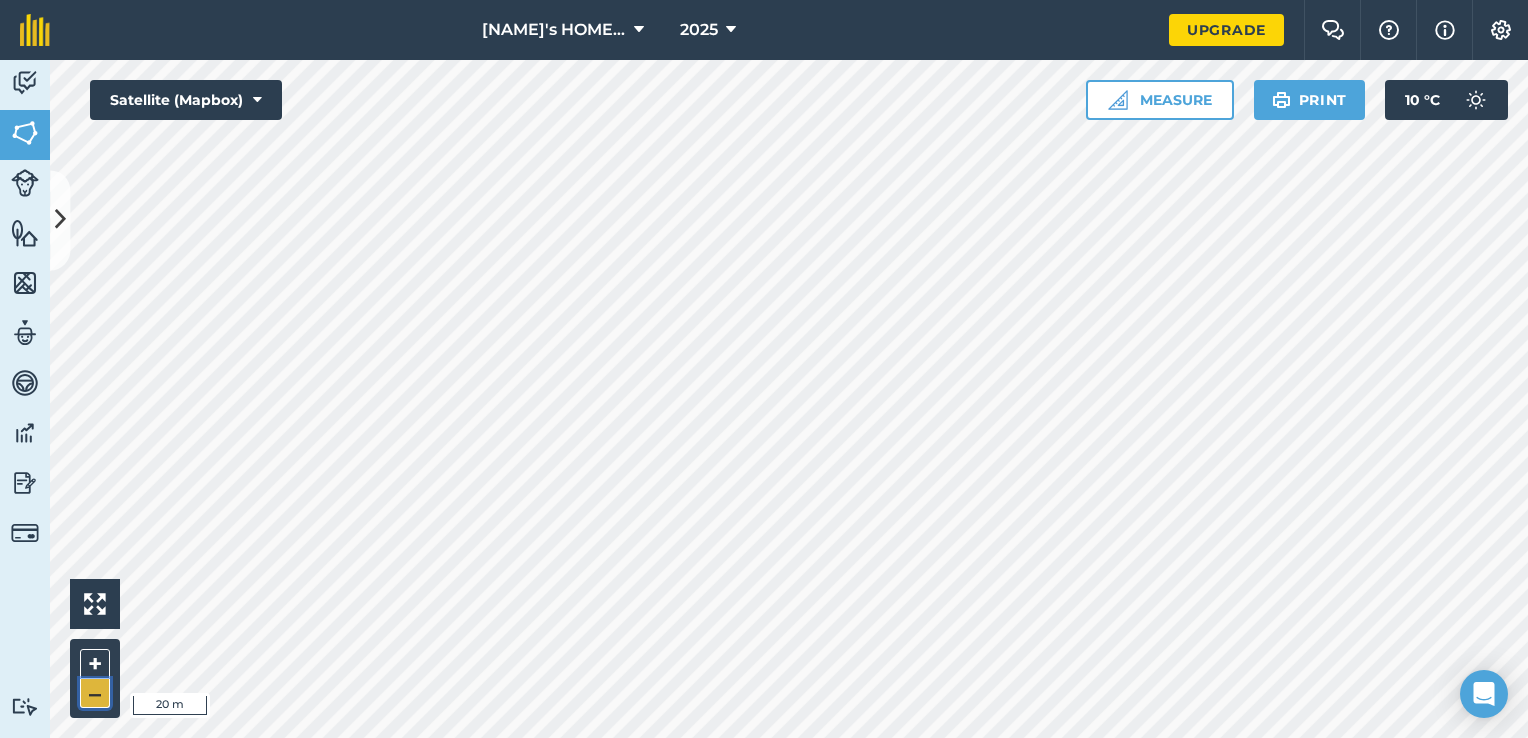 click on "–" at bounding box center [95, 693] 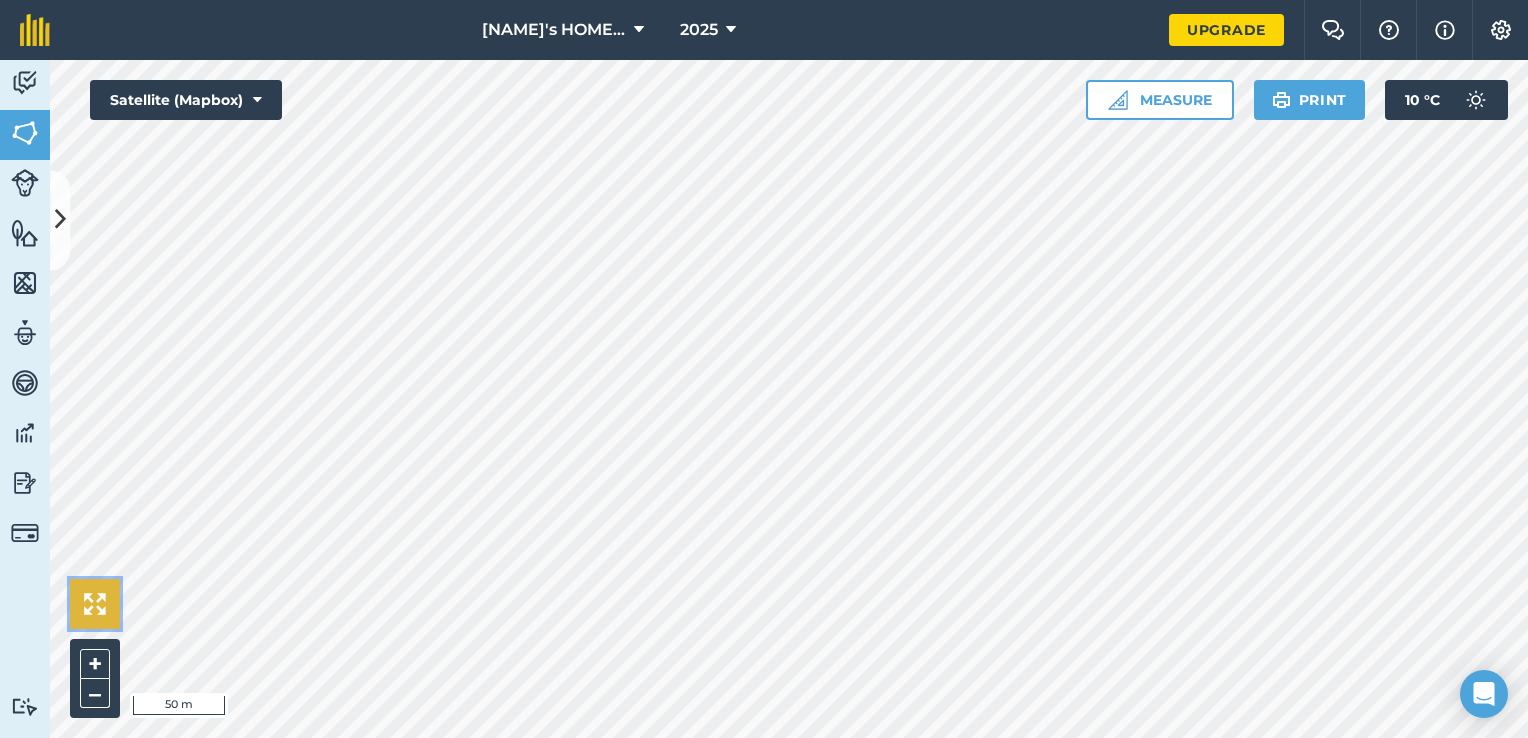 click at bounding box center [95, 604] 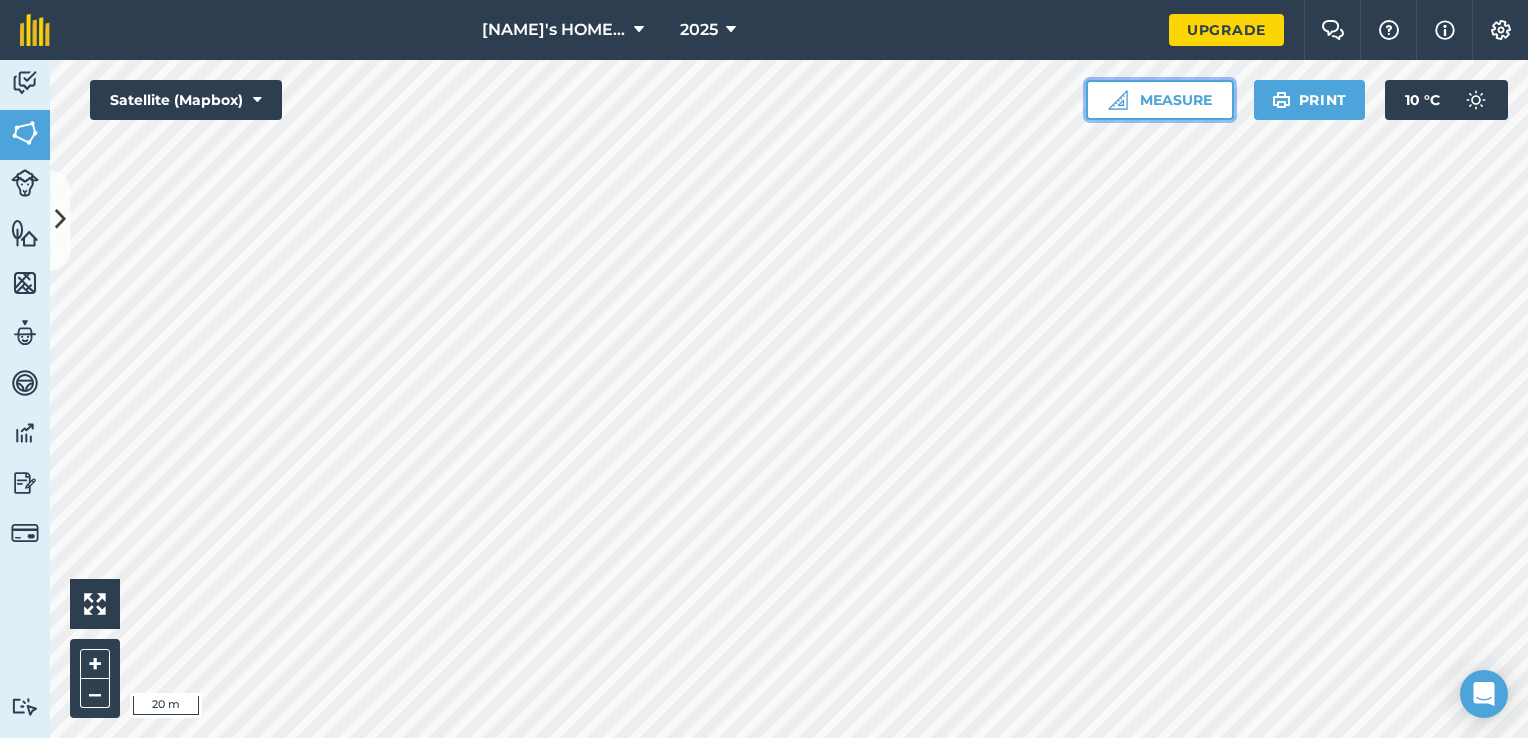 click on "Measure" at bounding box center (1160, 100) 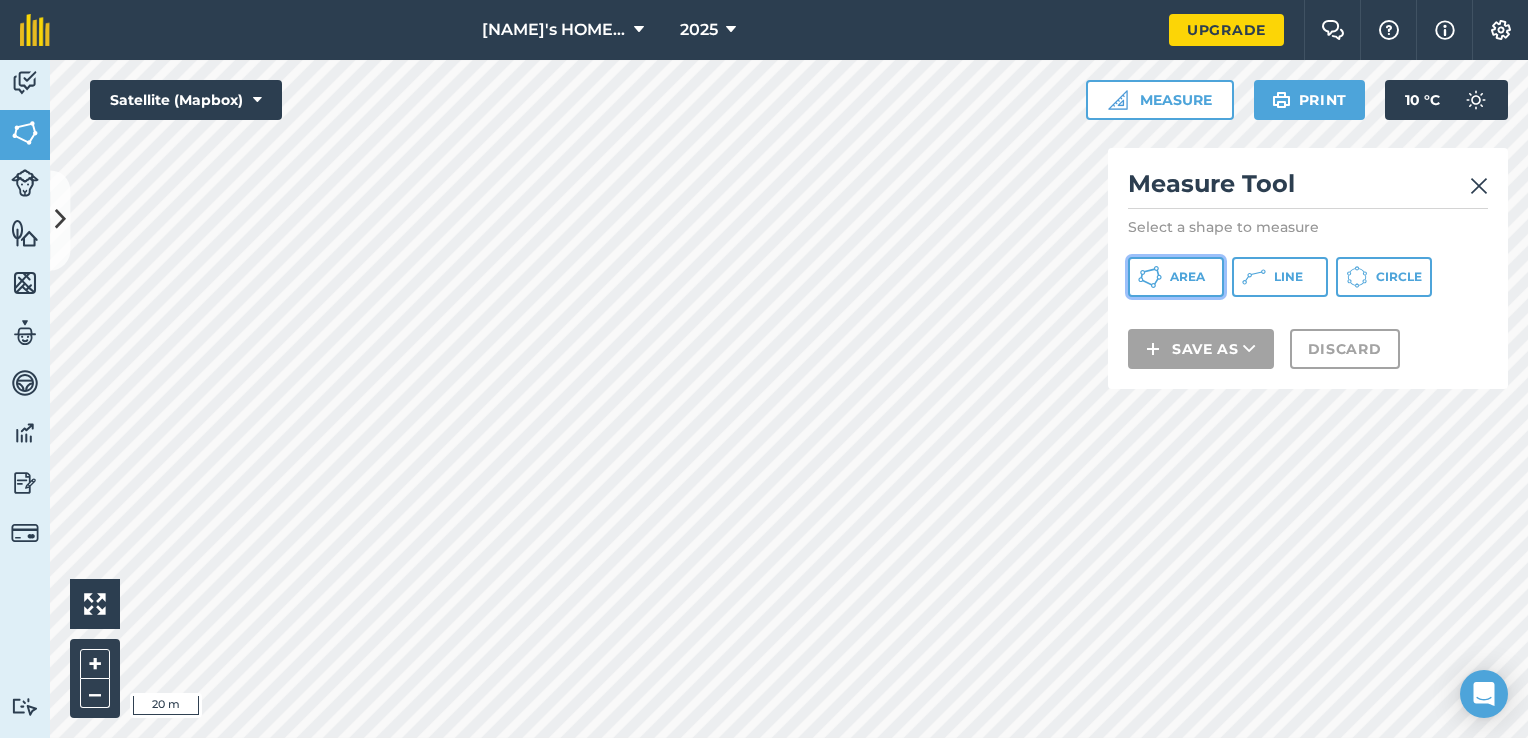 click on "Area" at bounding box center (1187, 277) 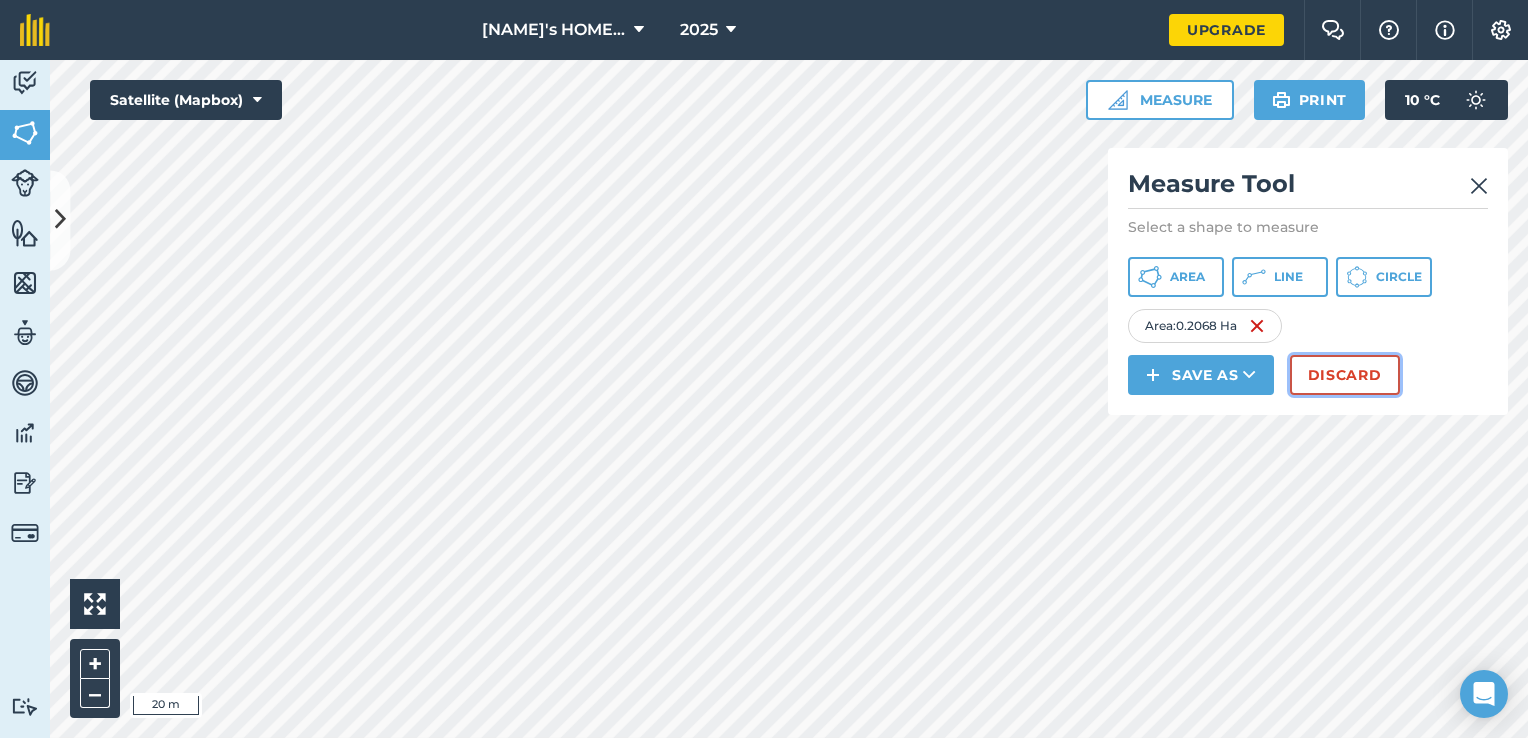 click on "Discard" at bounding box center (1345, 375) 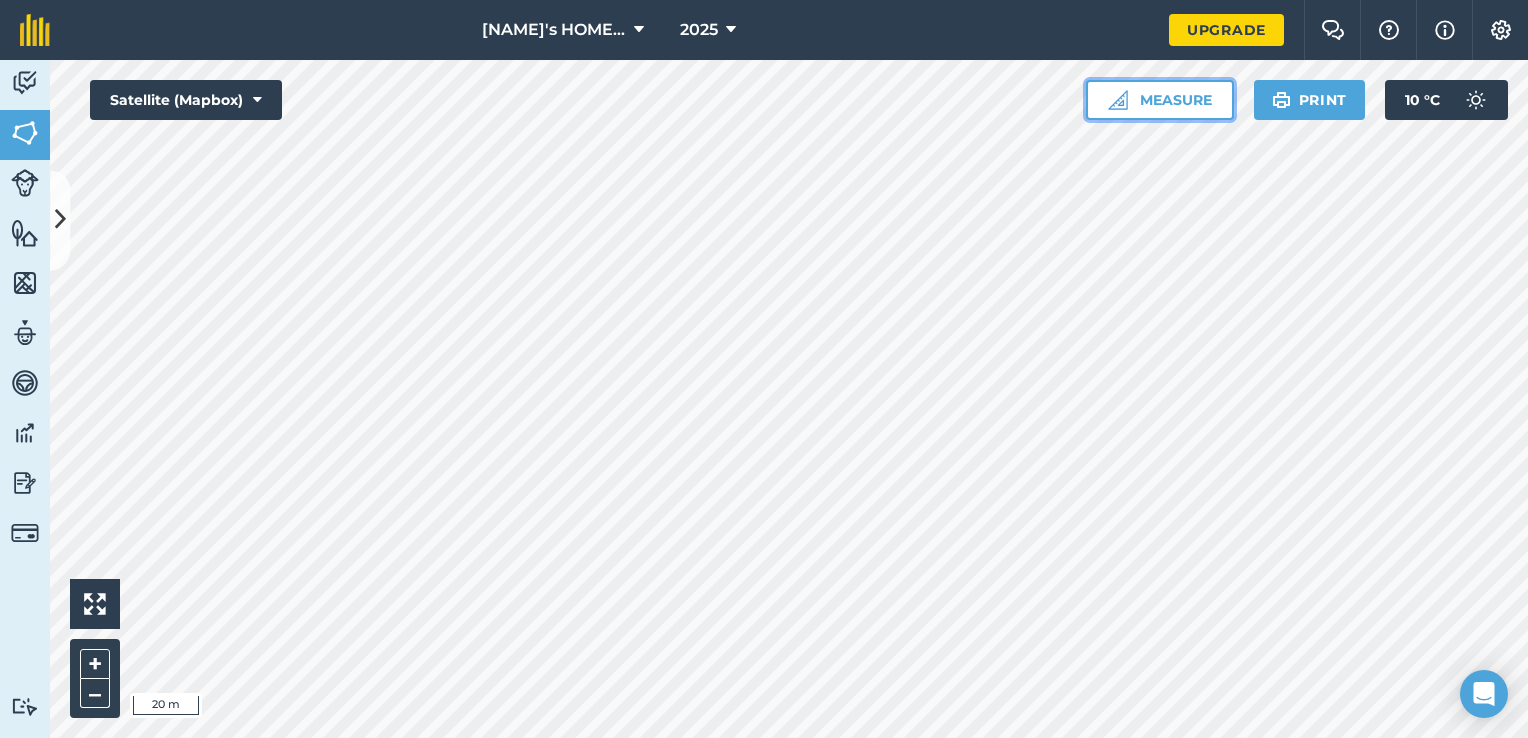 click on "Measure" at bounding box center (1160, 100) 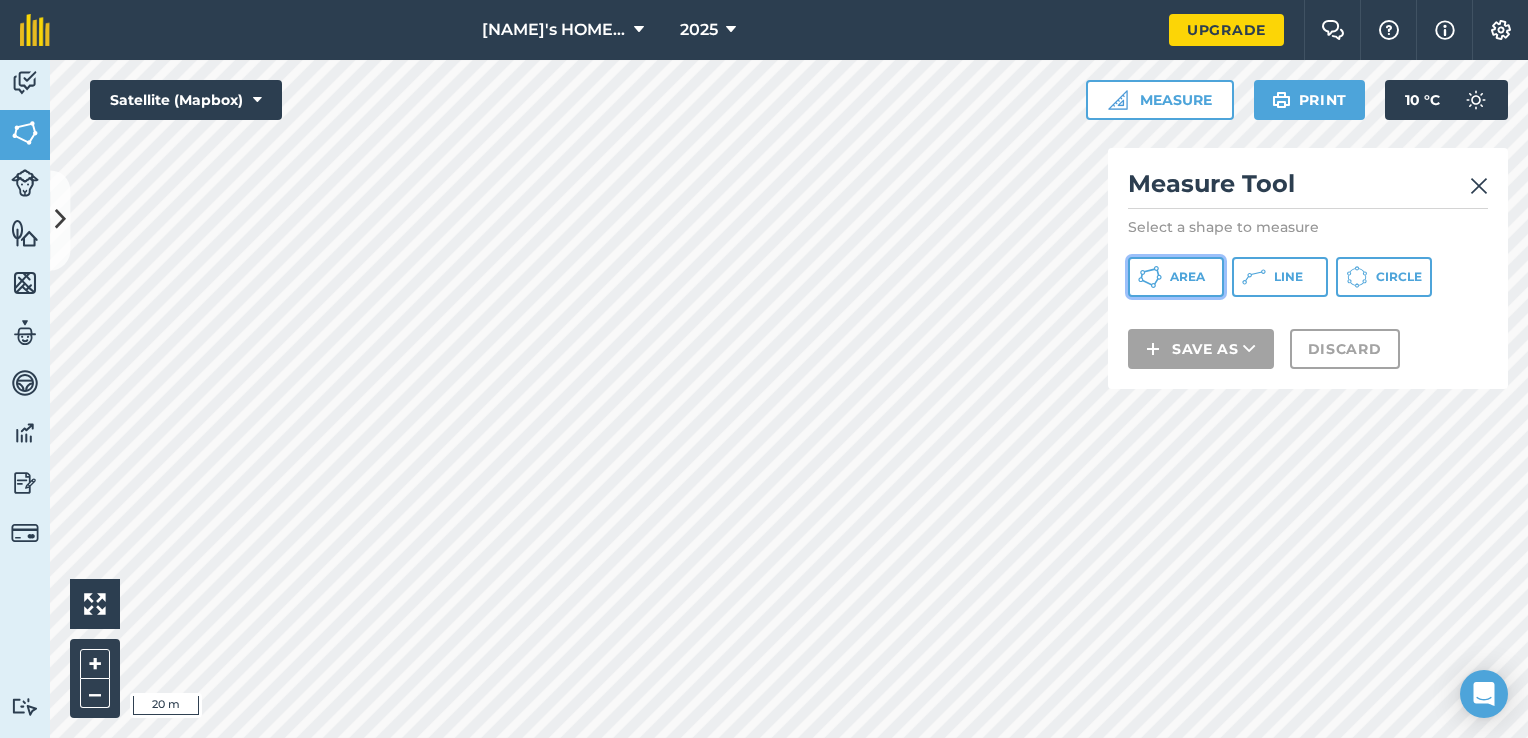 click on "Area" at bounding box center (1187, 277) 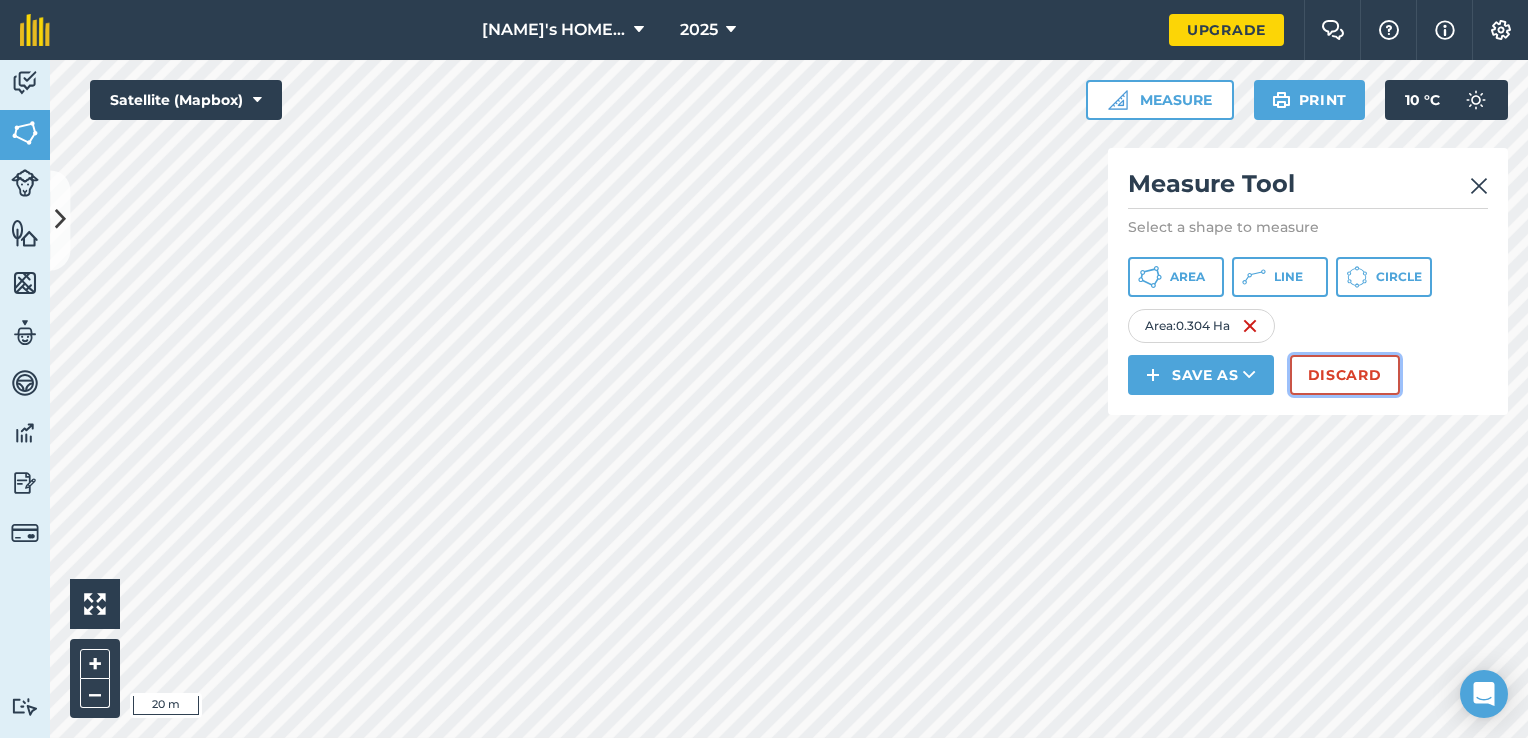 click on "Discard" at bounding box center [1345, 375] 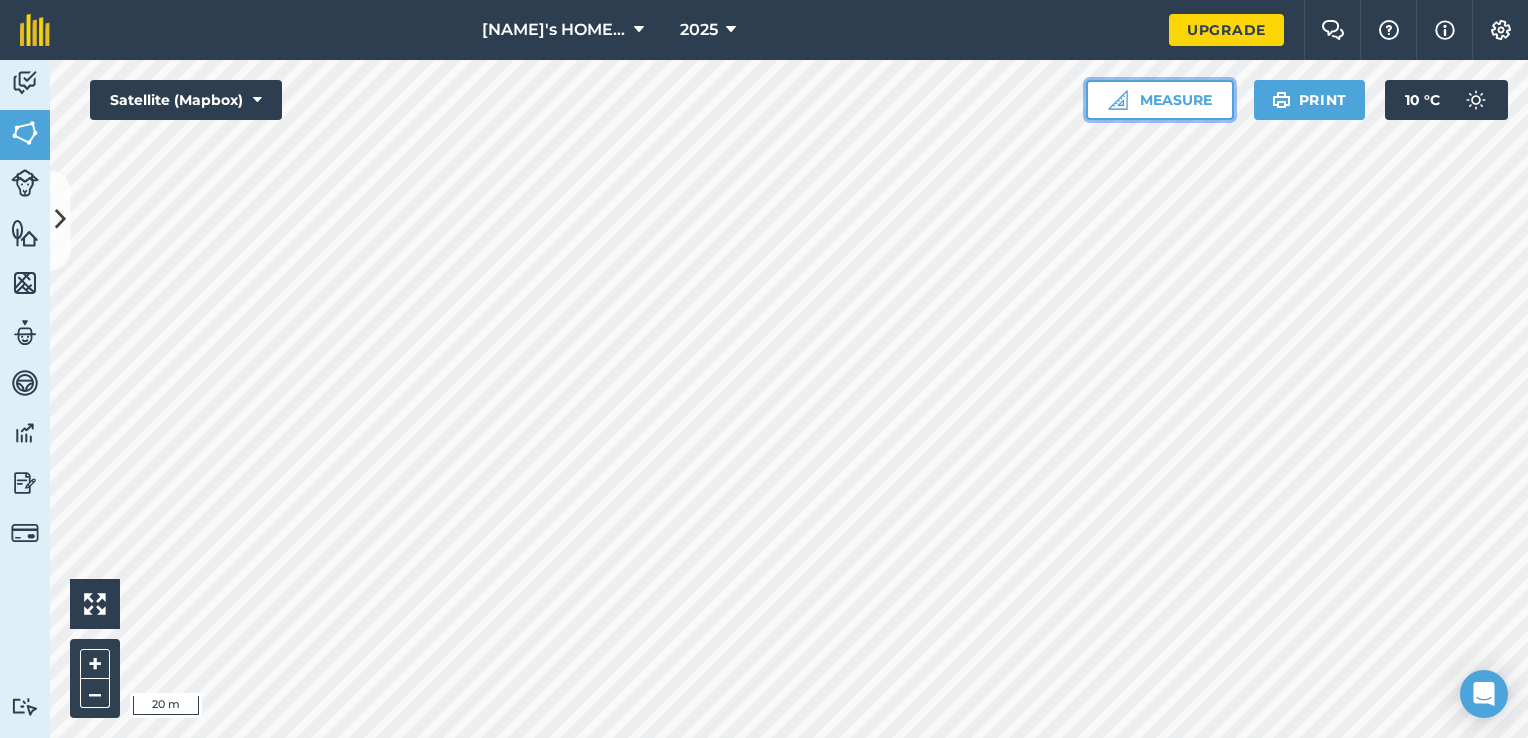 click on "Measure" at bounding box center (1160, 100) 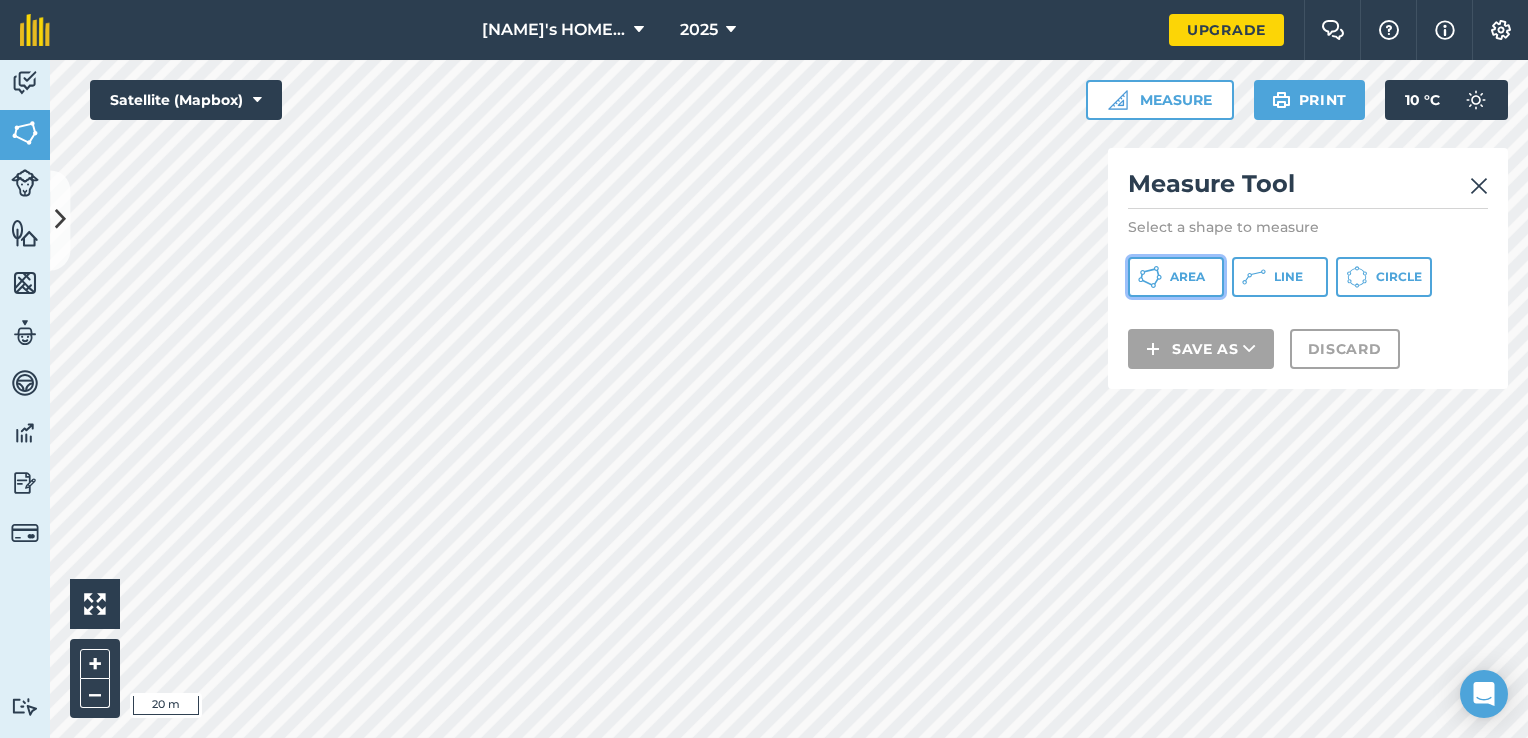 click on "Area" at bounding box center (1187, 277) 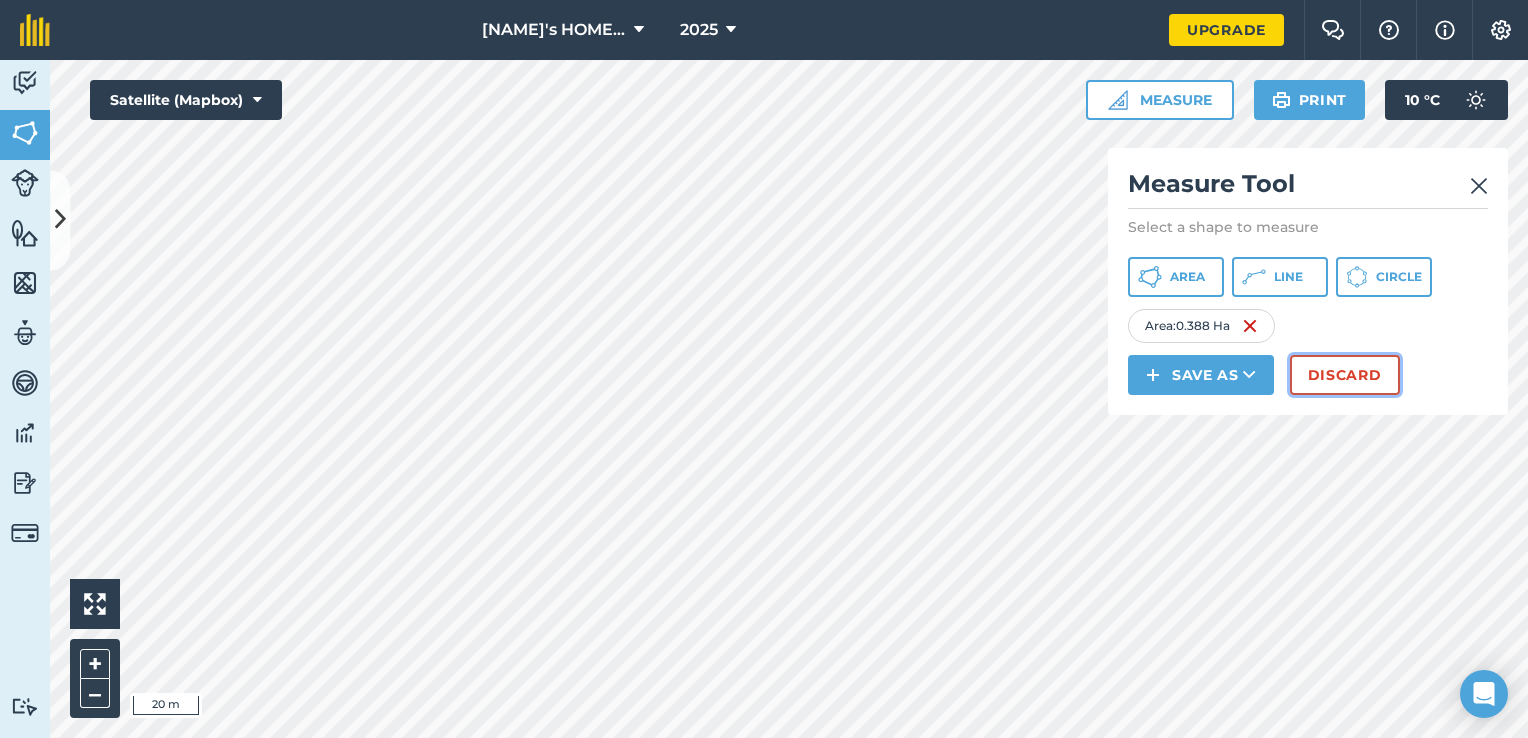 click on "Discard" at bounding box center (1345, 375) 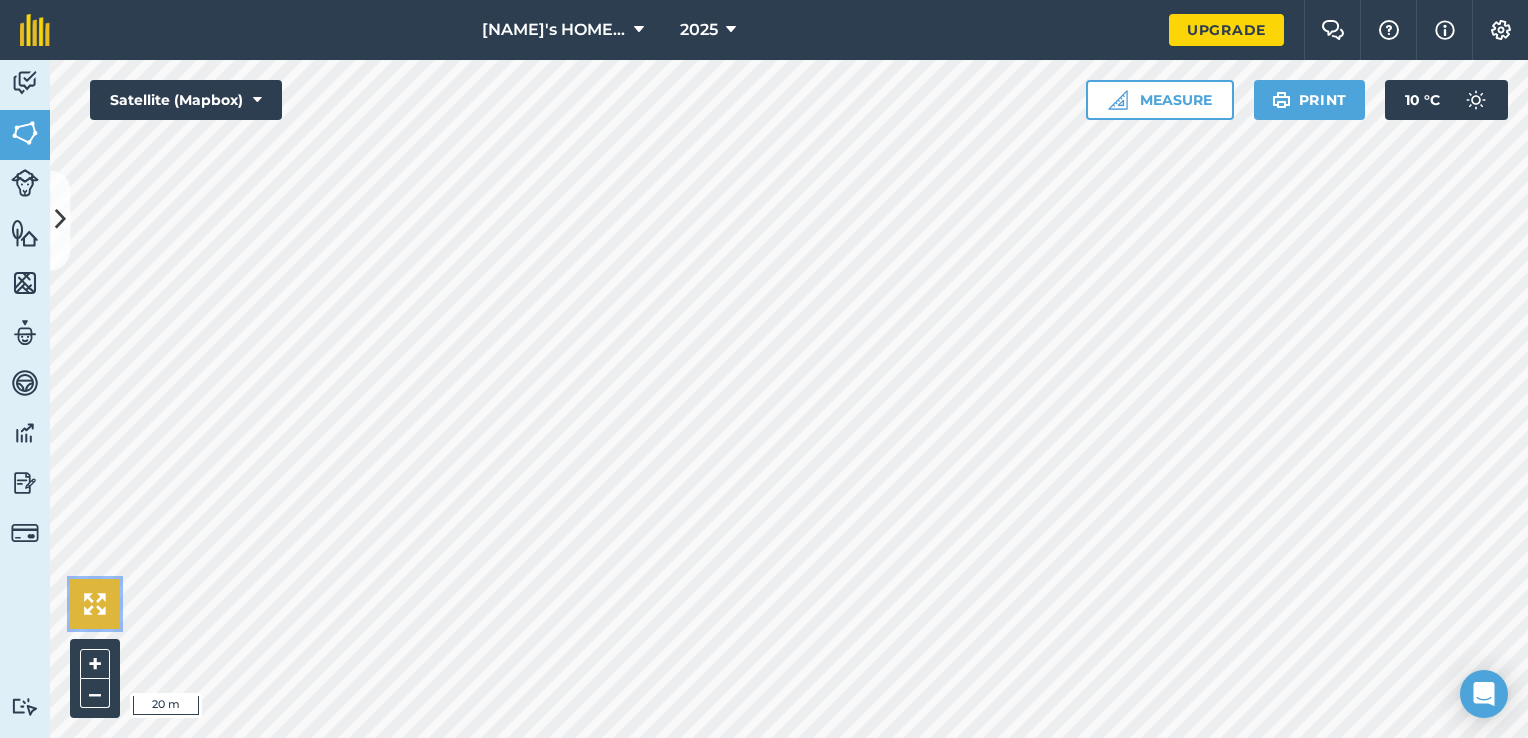 click at bounding box center [95, 604] 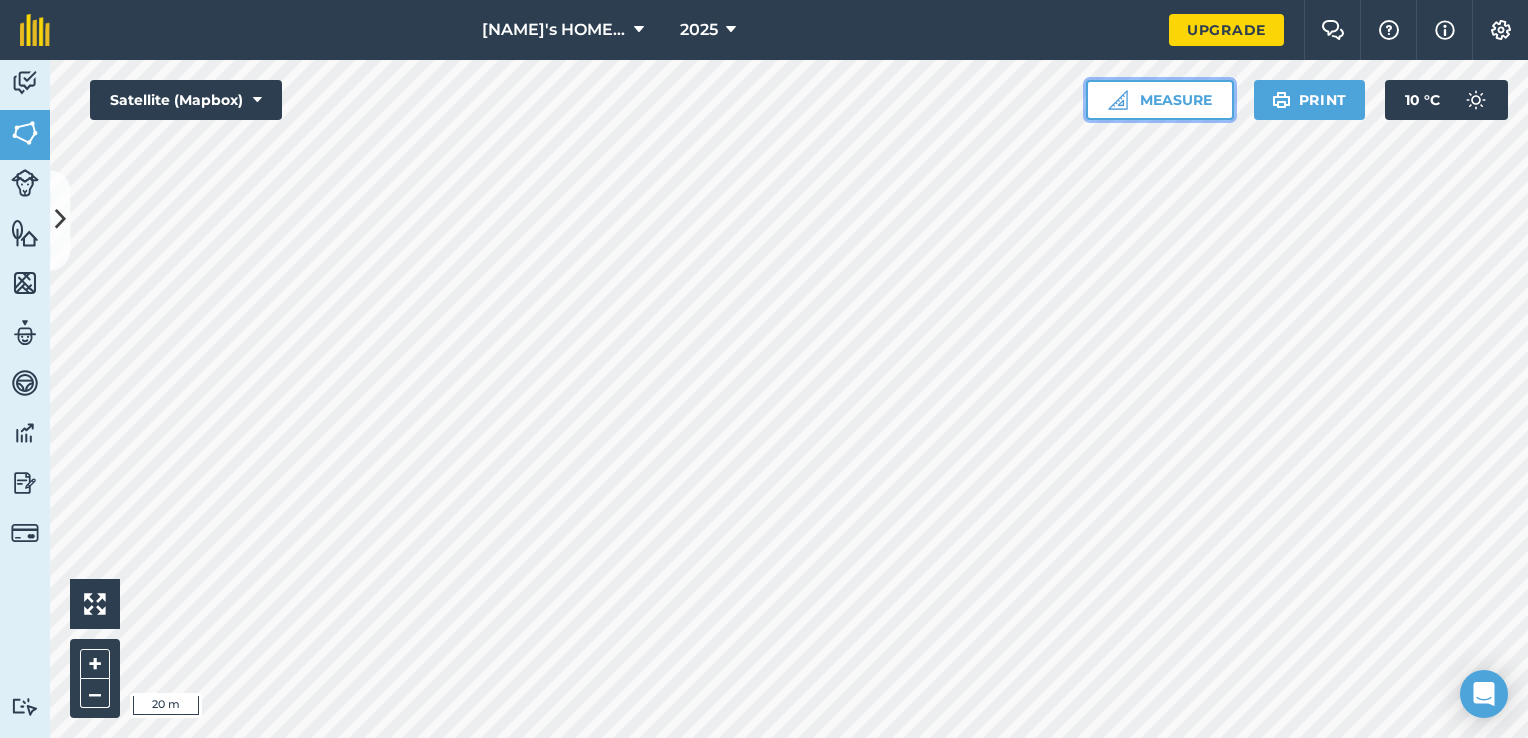 click on "Measure" at bounding box center (1160, 100) 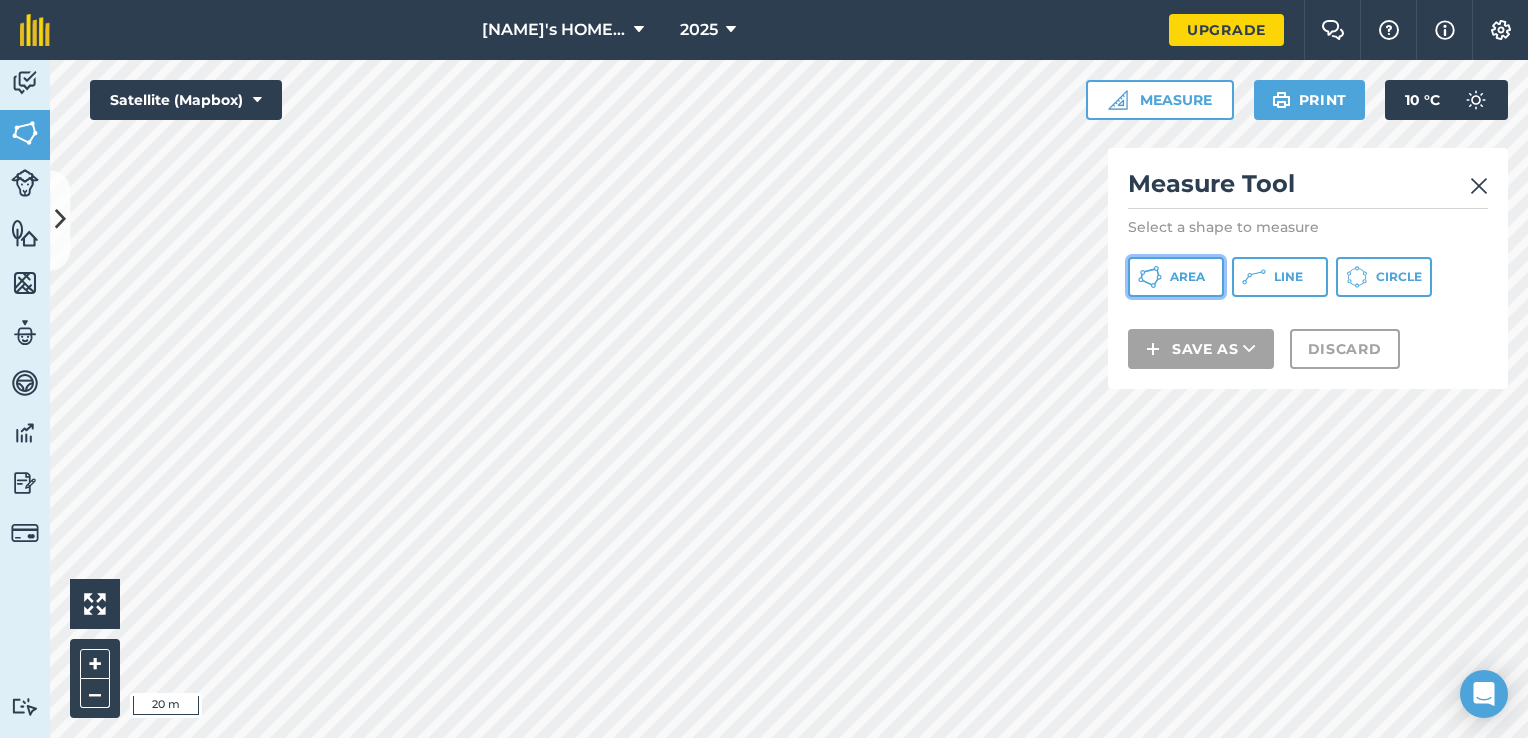 click on "Area" at bounding box center (1187, 277) 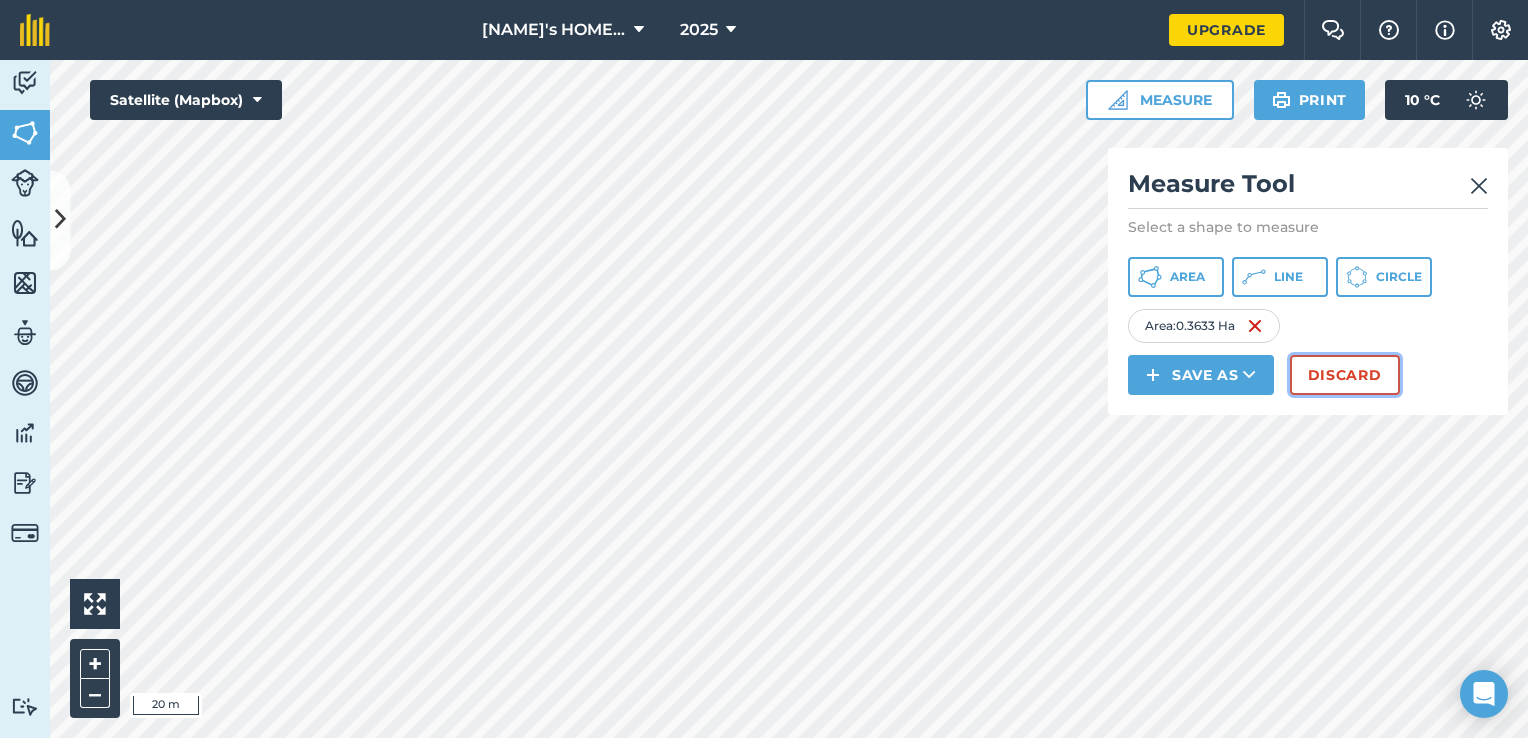 click on "Discard" at bounding box center (1345, 375) 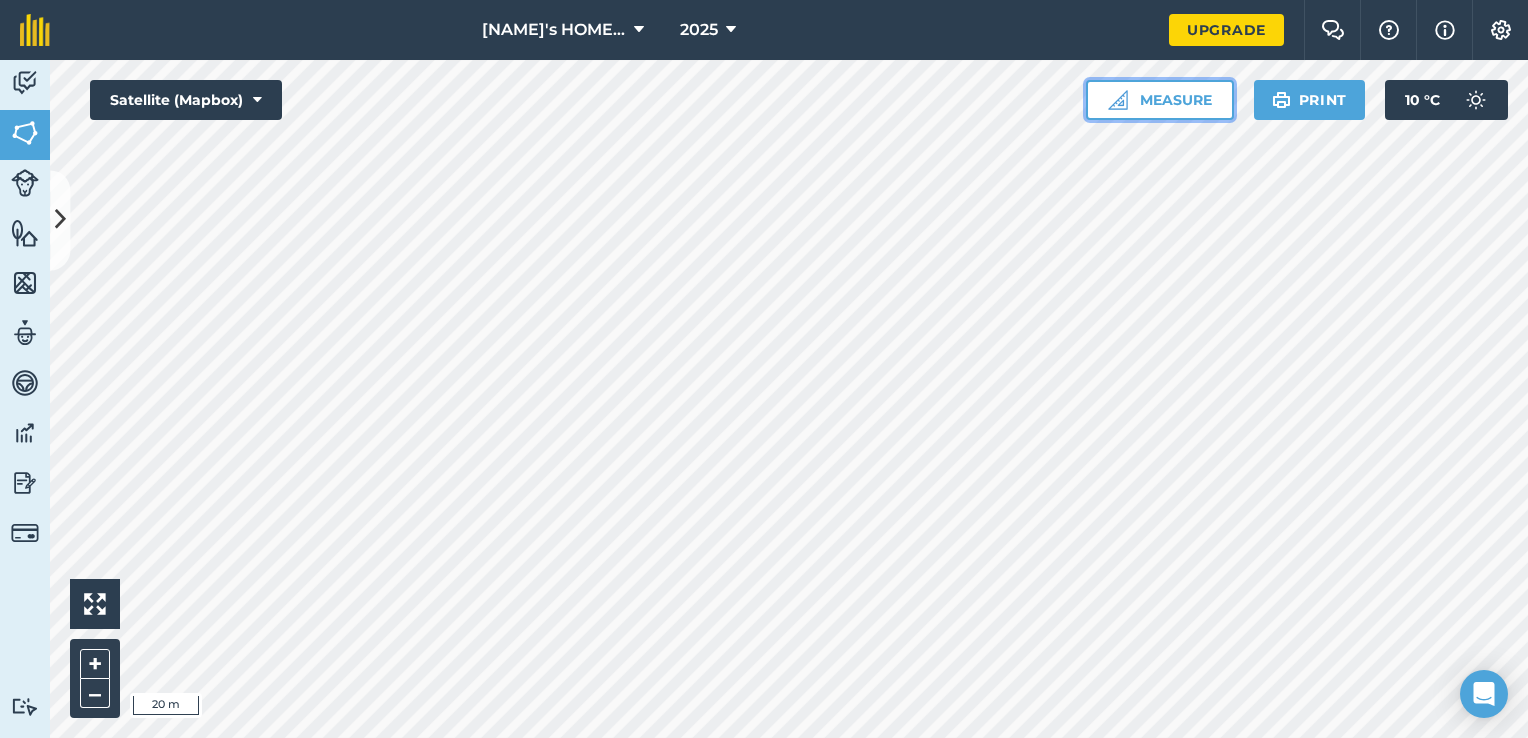 click on "Measure" at bounding box center [1160, 100] 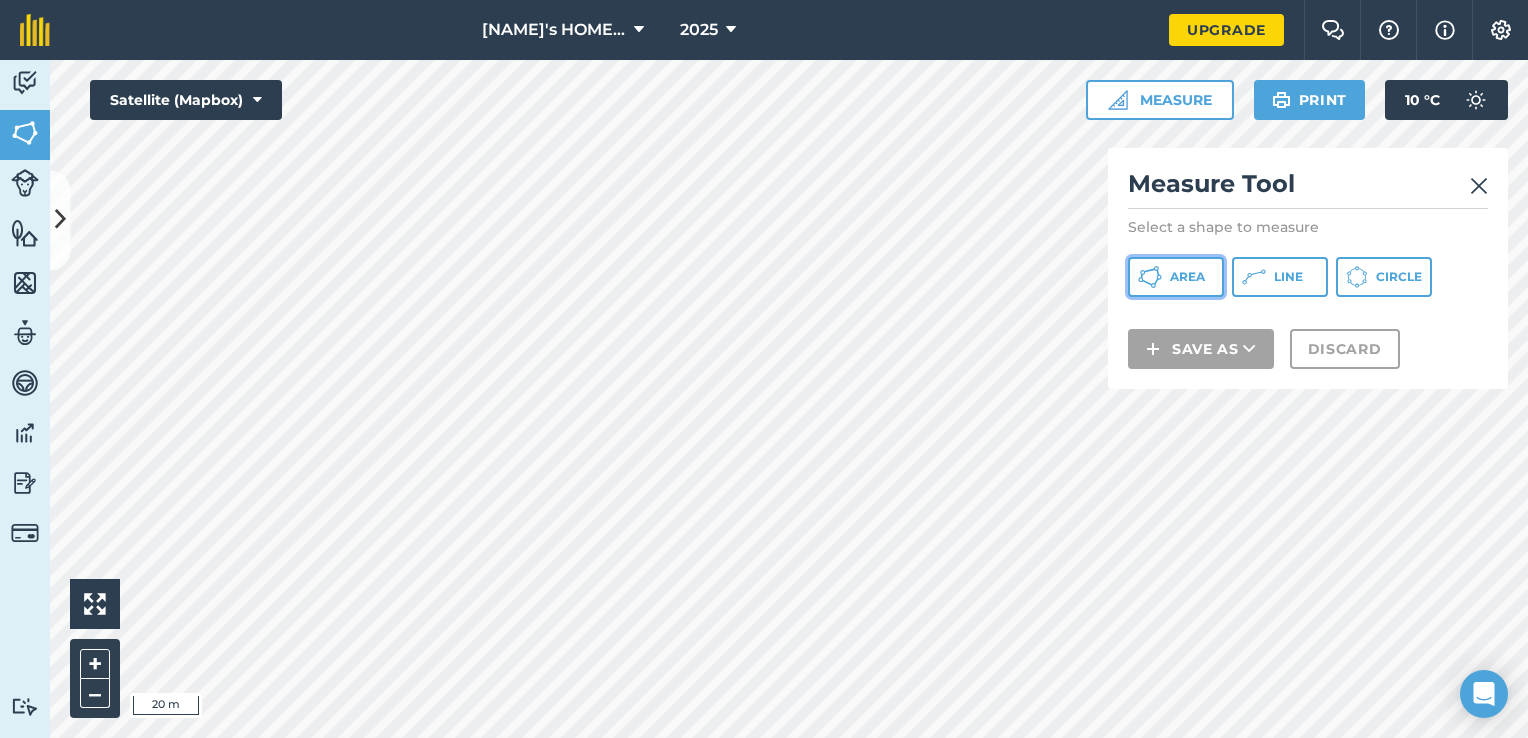 click on "Area" at bounding box center (1176, 277) 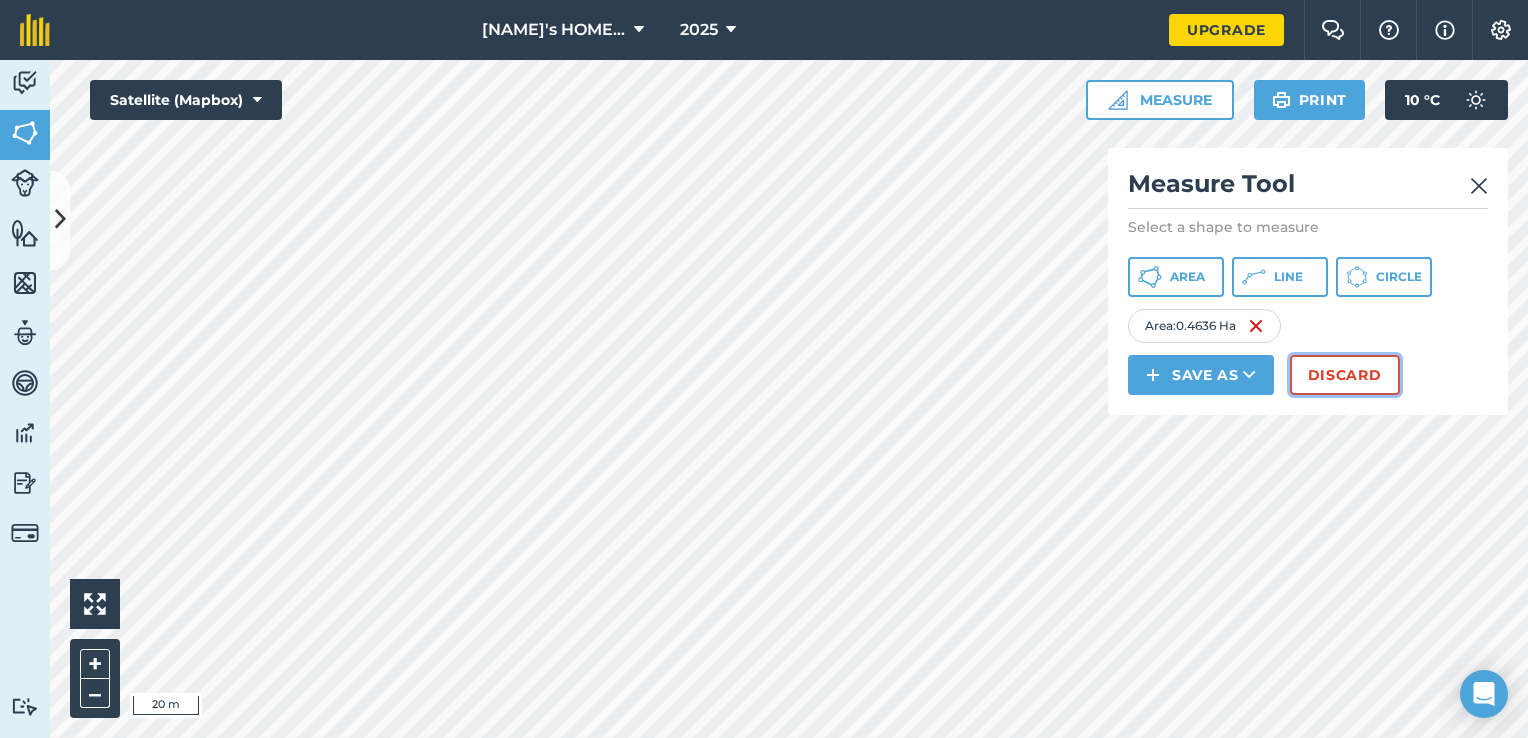 click on "Discard" at bounding box center [1345, 375] 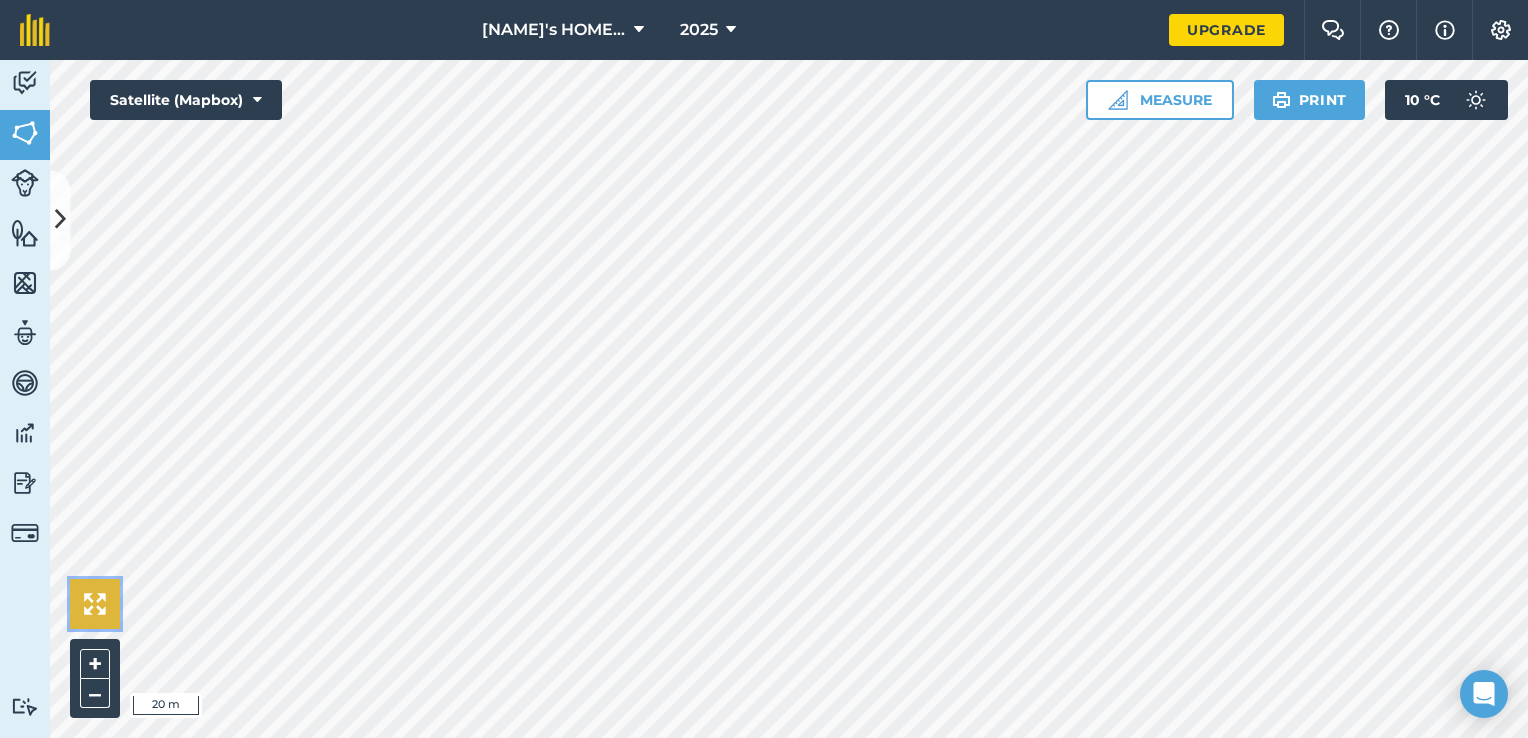 click at bounding box center (95, 604) 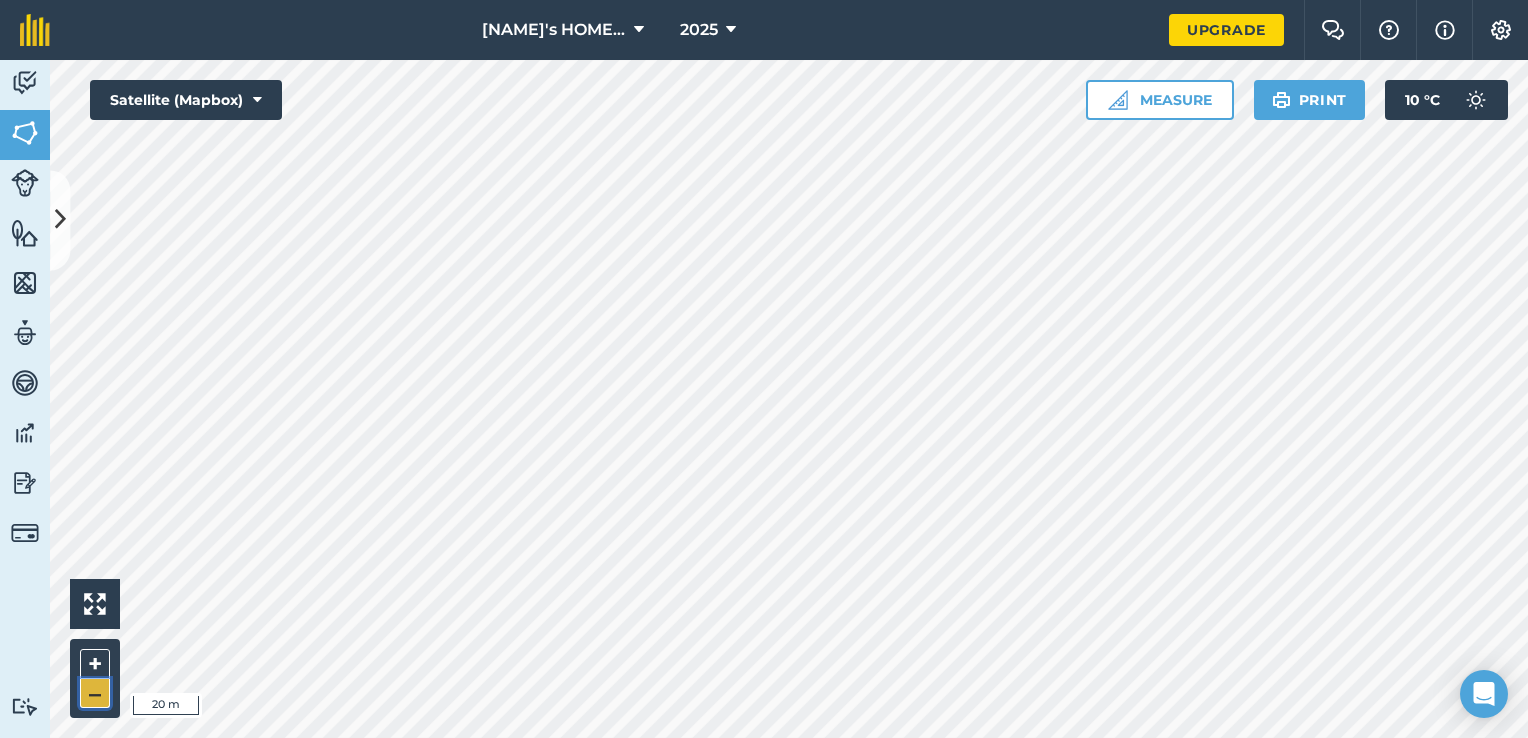 click on "–" at bounding box center (95, 693) 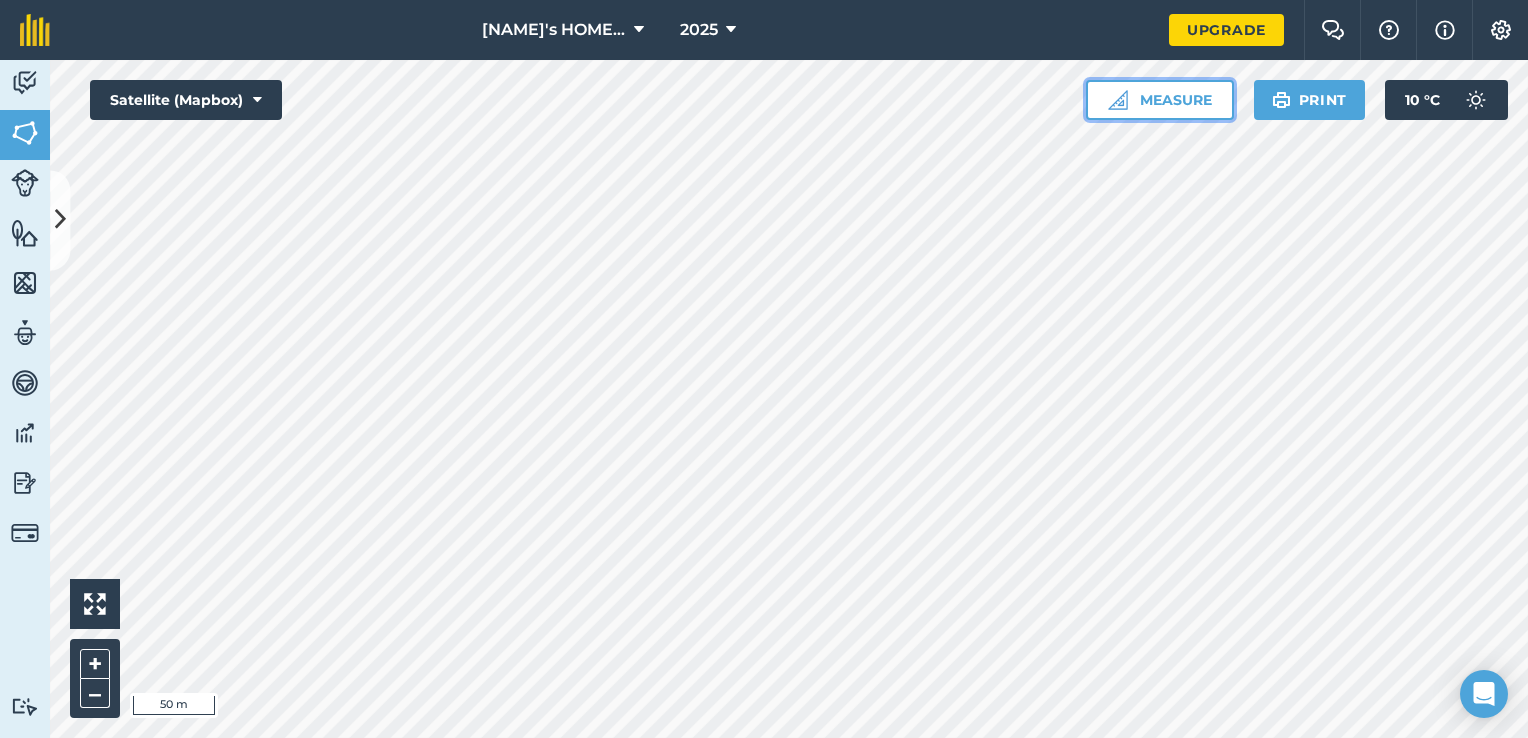 click on "Measure" at bounding box center (1160, 100) 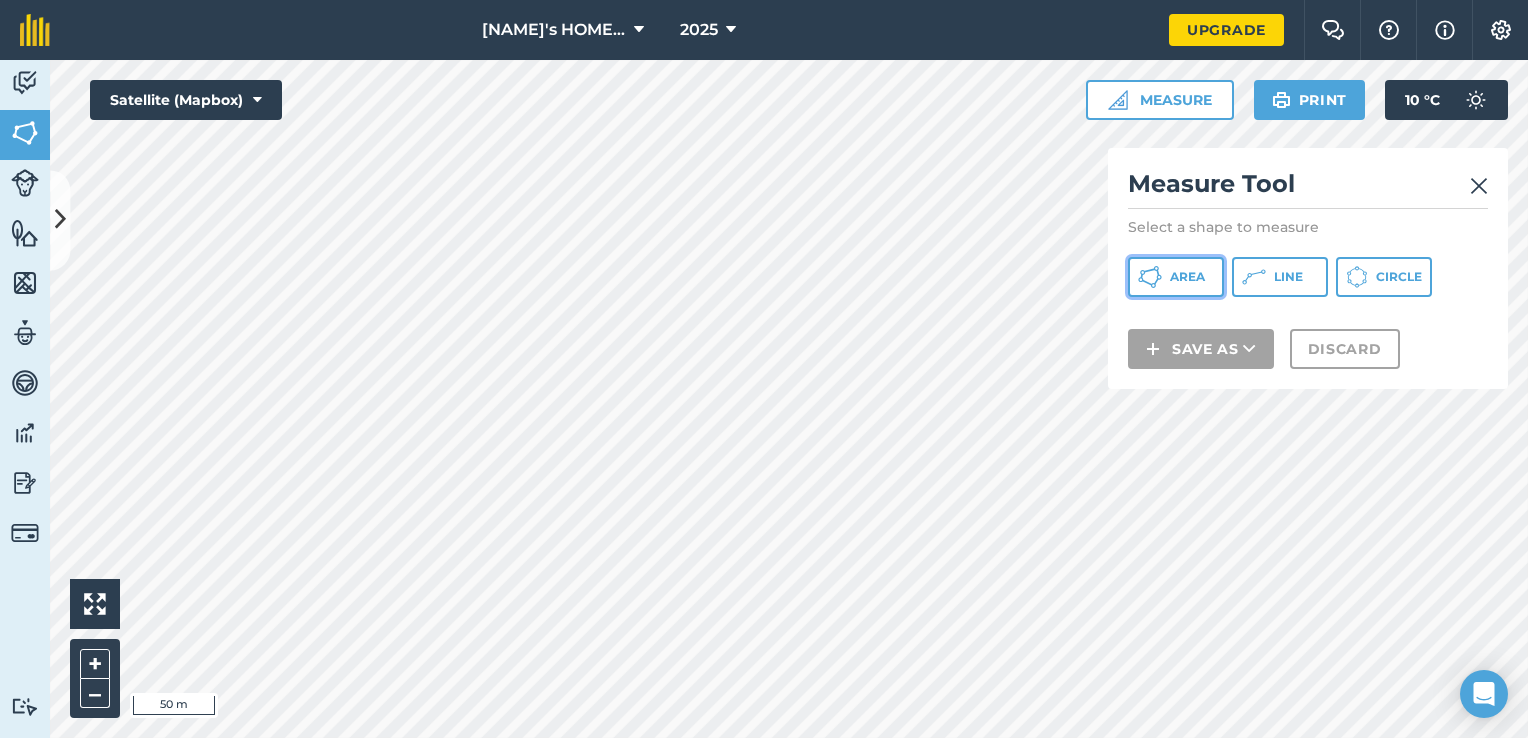 click on "Area" at bounding box center (1187, 277) 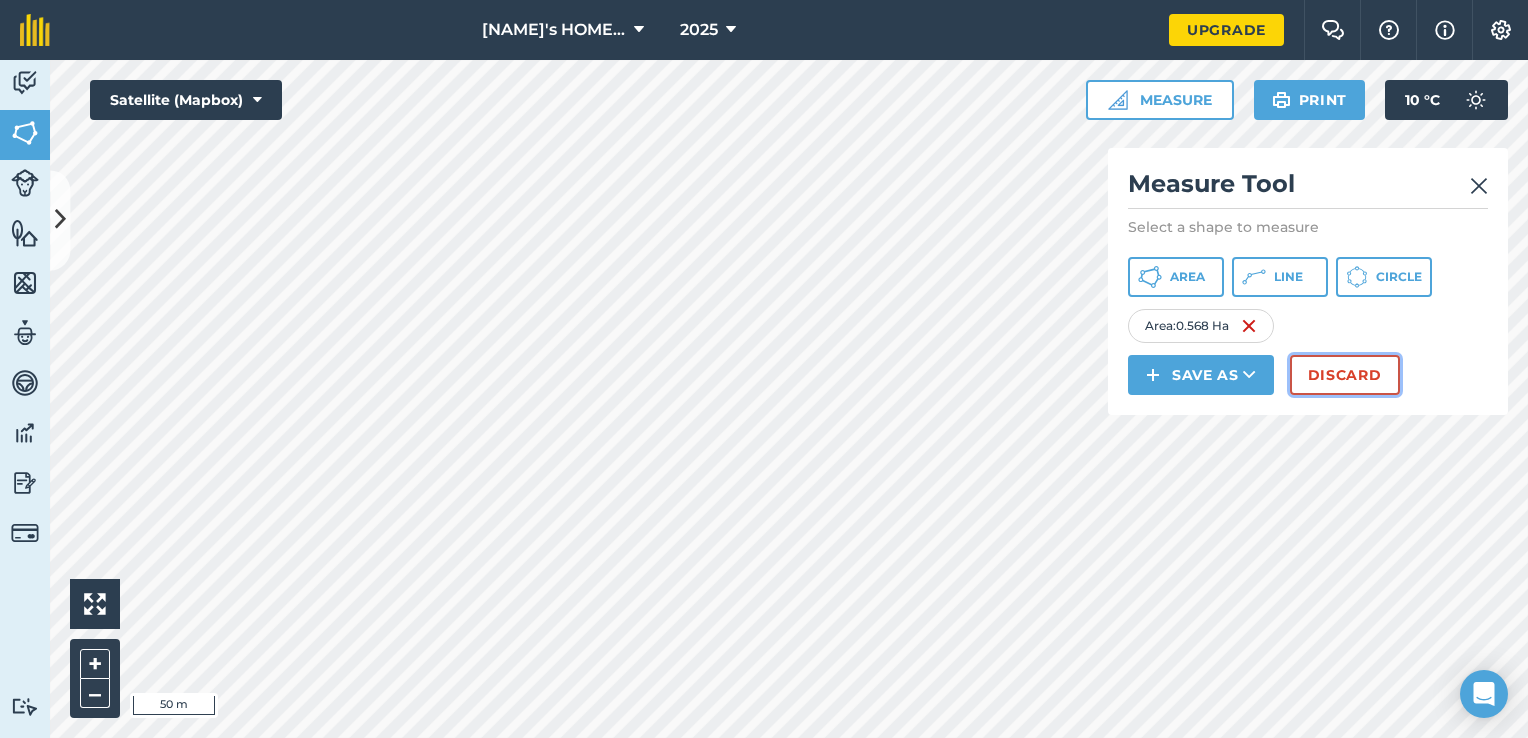 click on "Discard" at bounding box center (1345, 375) 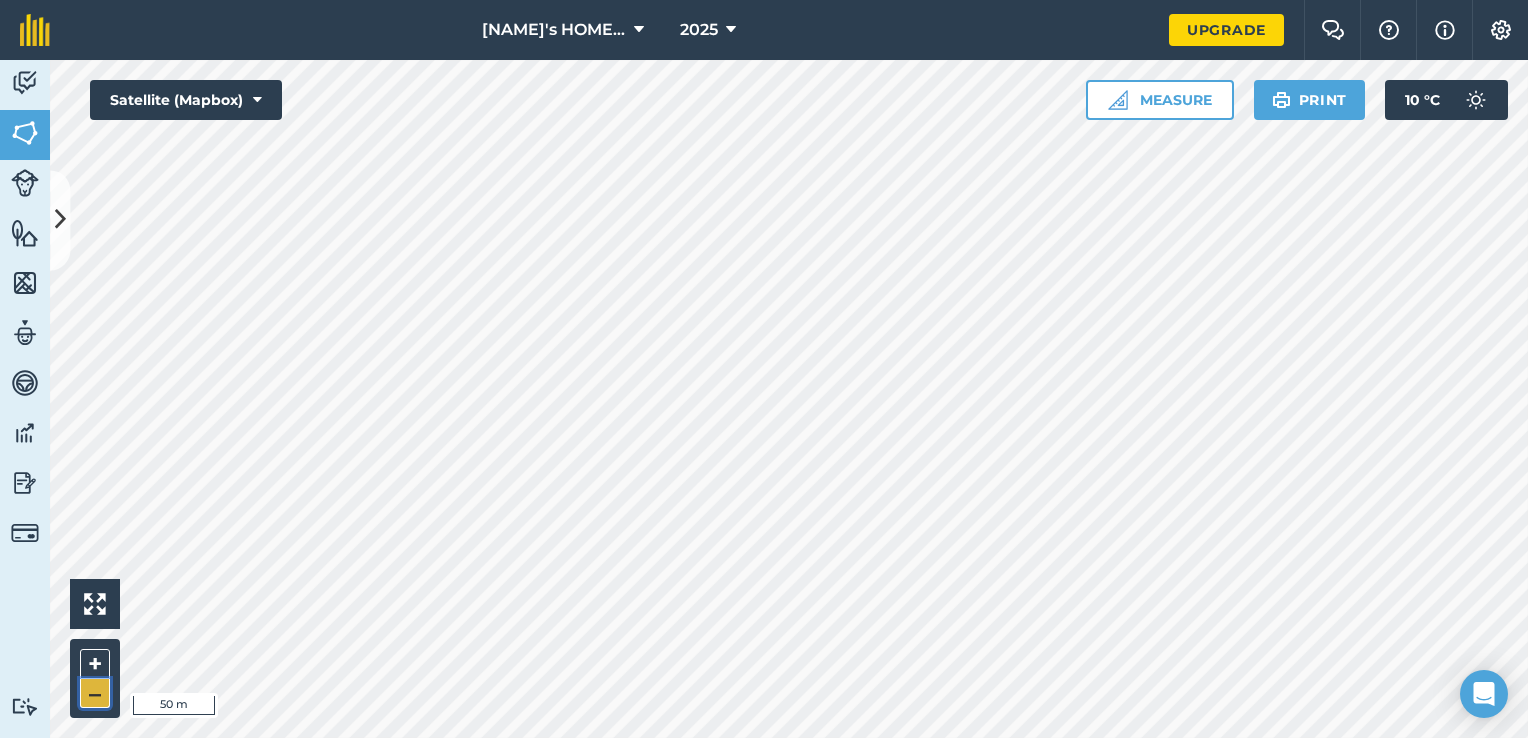 click on "–" at bounding box center (95, 693) 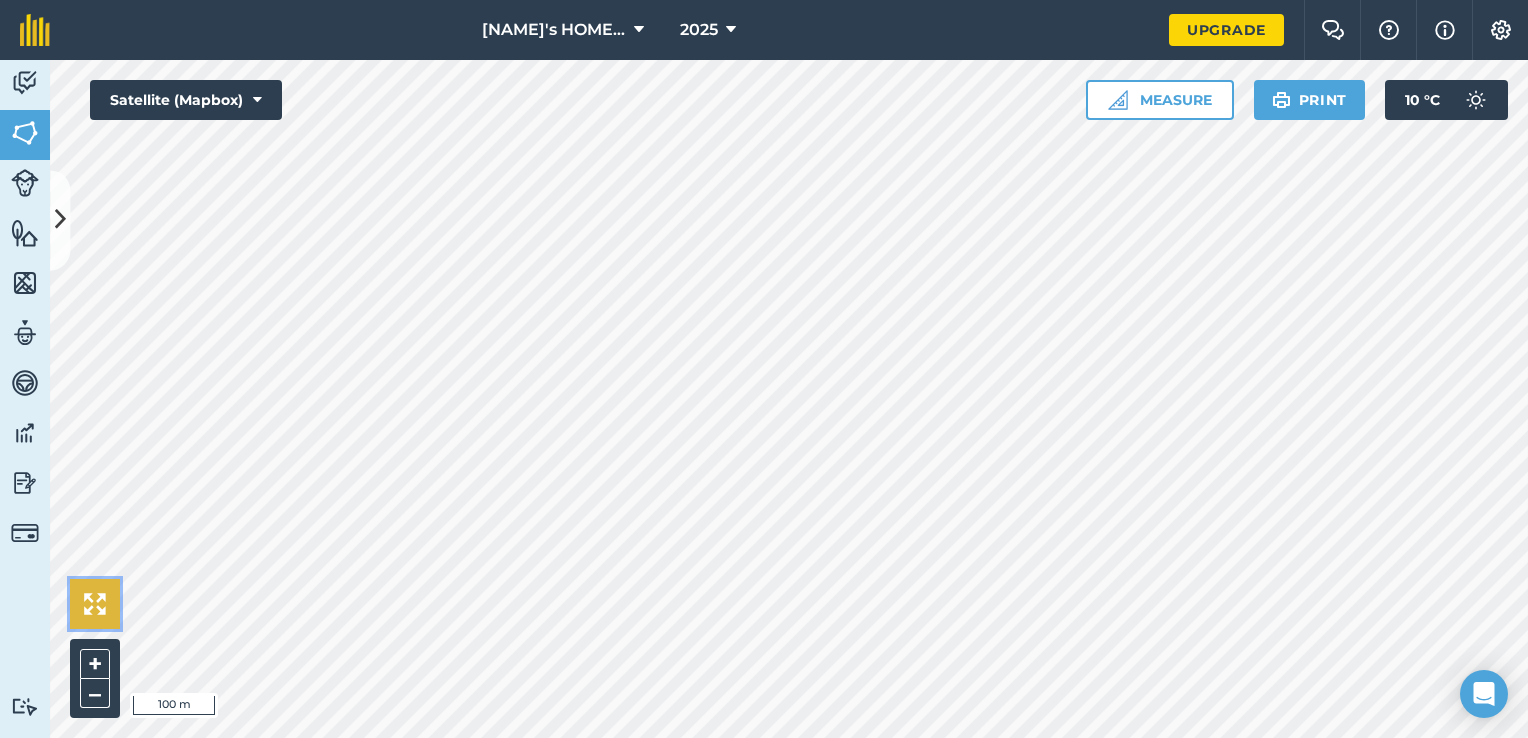 click at bounding box center (95, 604) 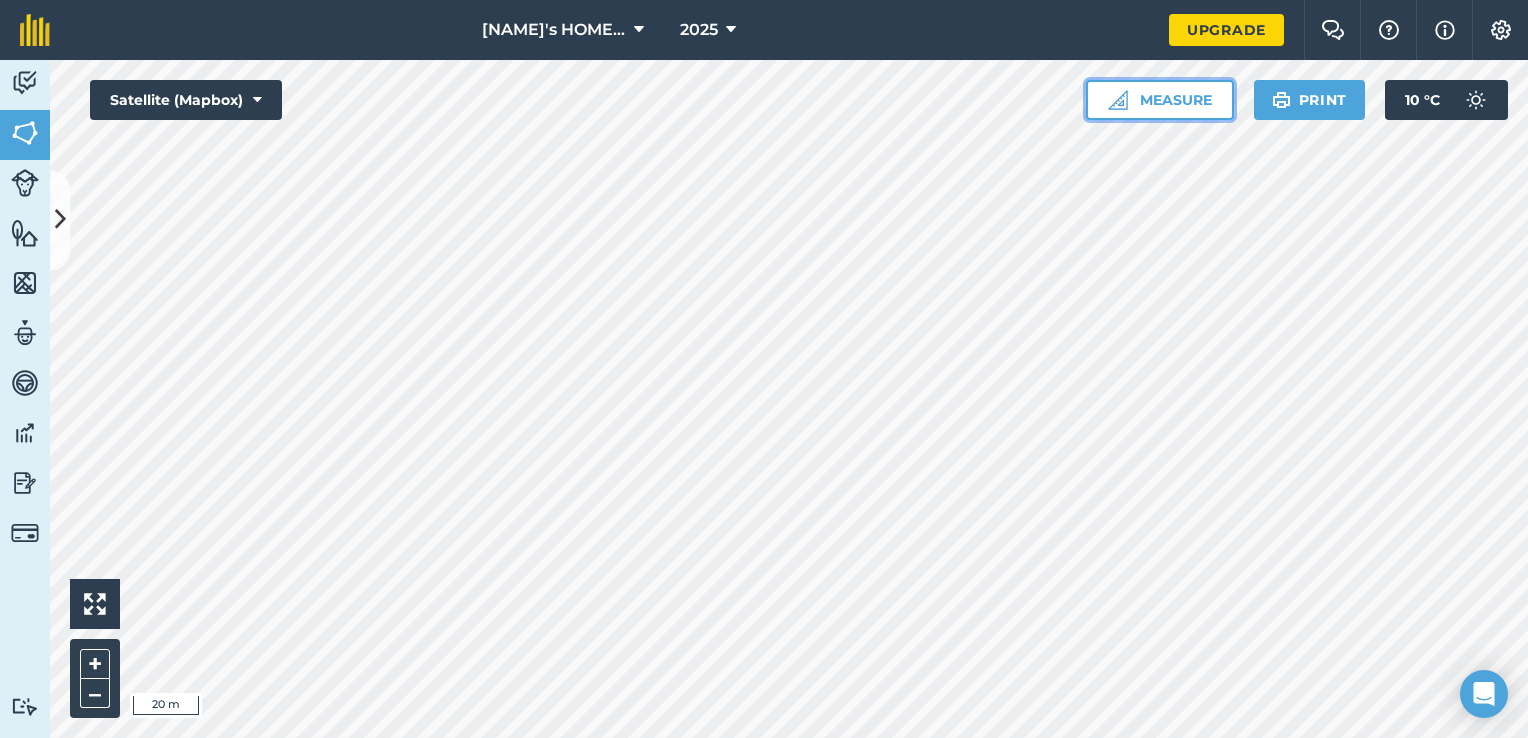 click on "Measure" at bounding box center (1160, 100) 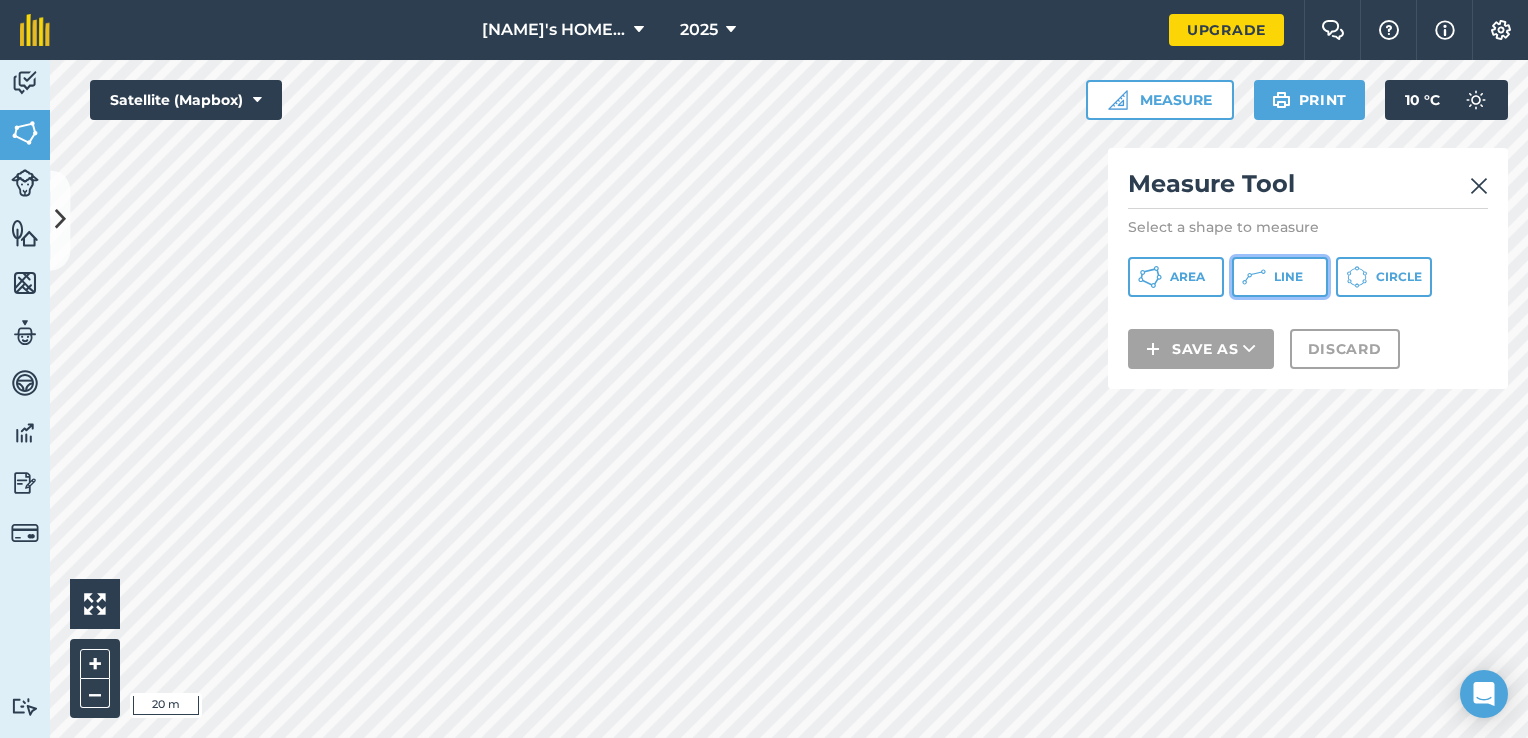 click on "Line" at bounding box center [1280, 277] 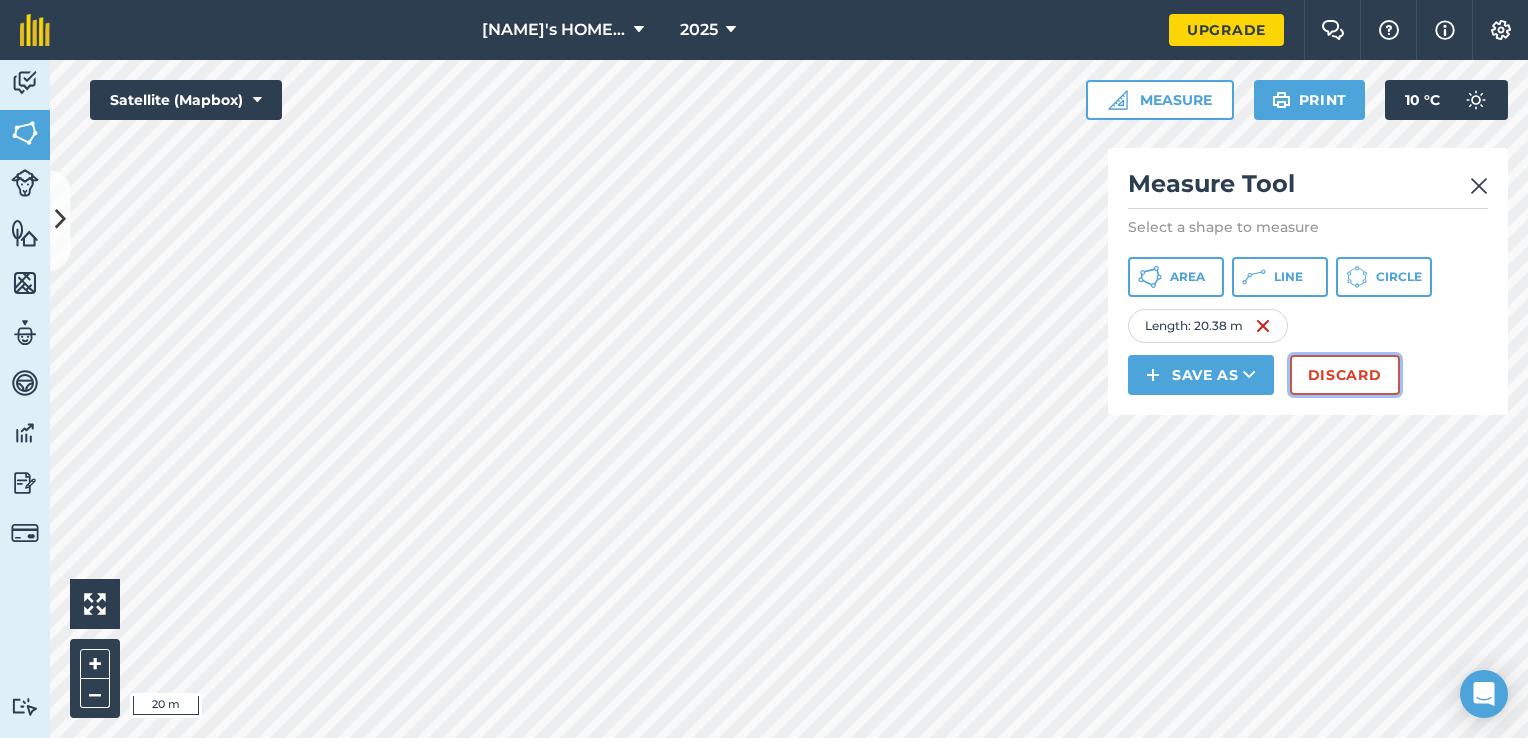 click on "Discard" at bounding box center [1345, 375] 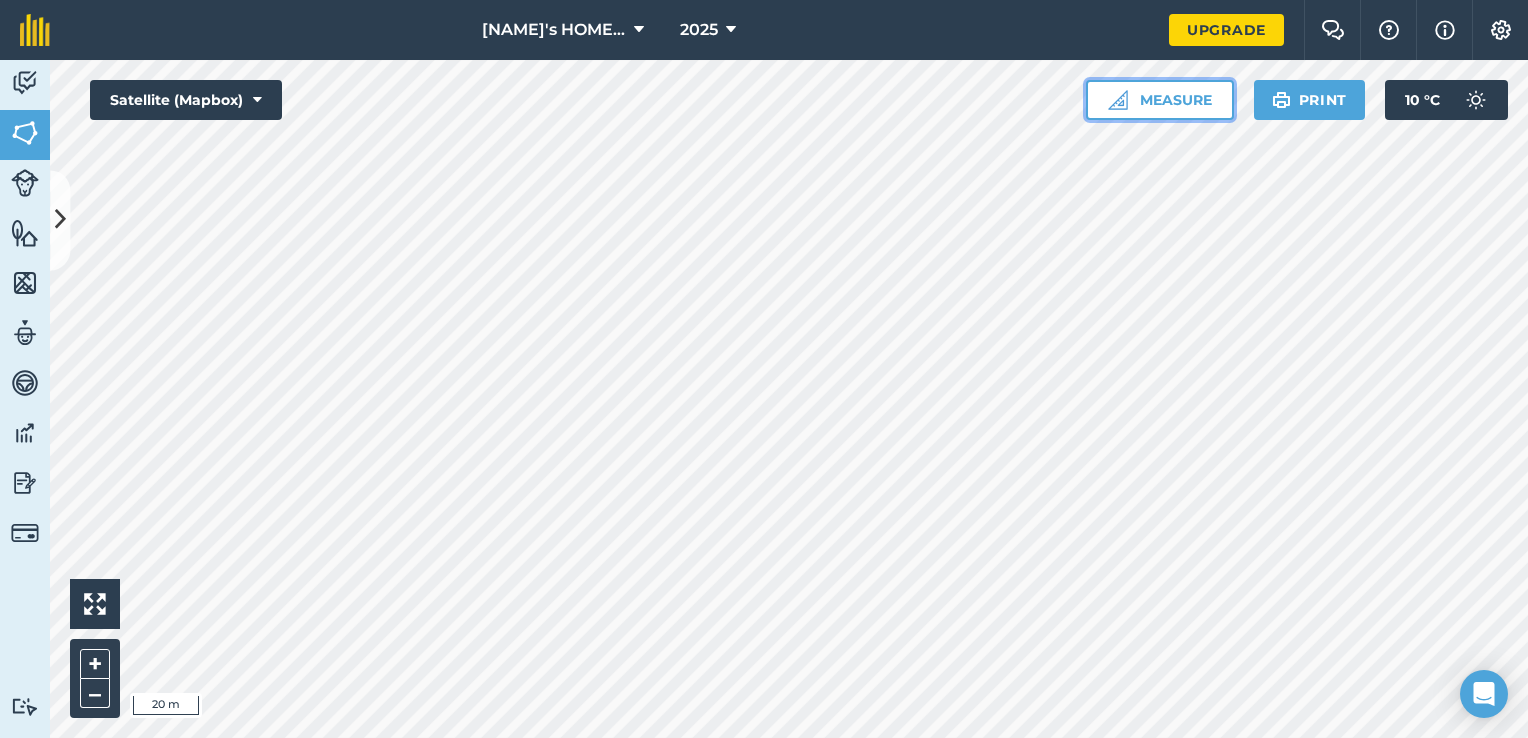 click on "Measure" at bounding box center [1160, 100] 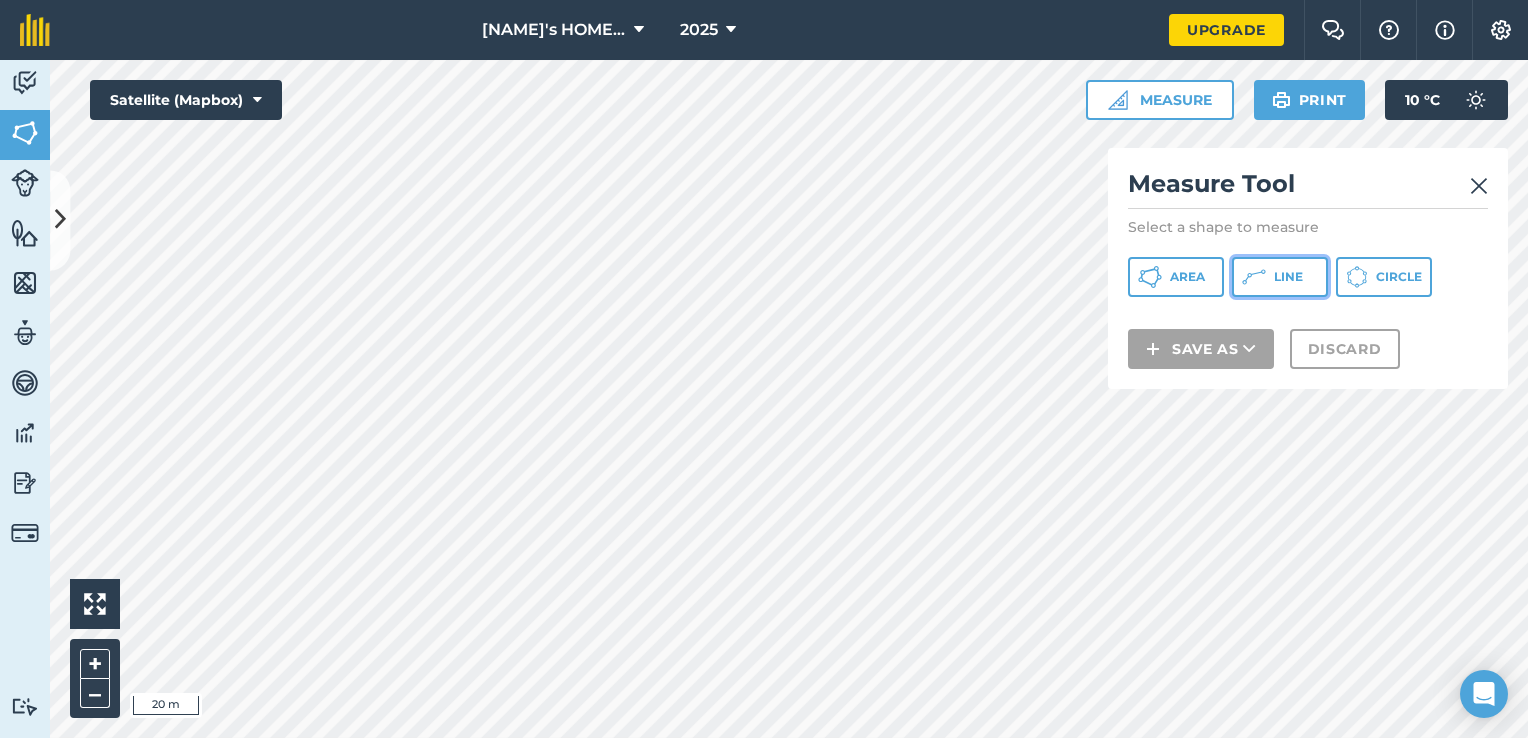 click on "Line" at bounding box center (1280, 277) 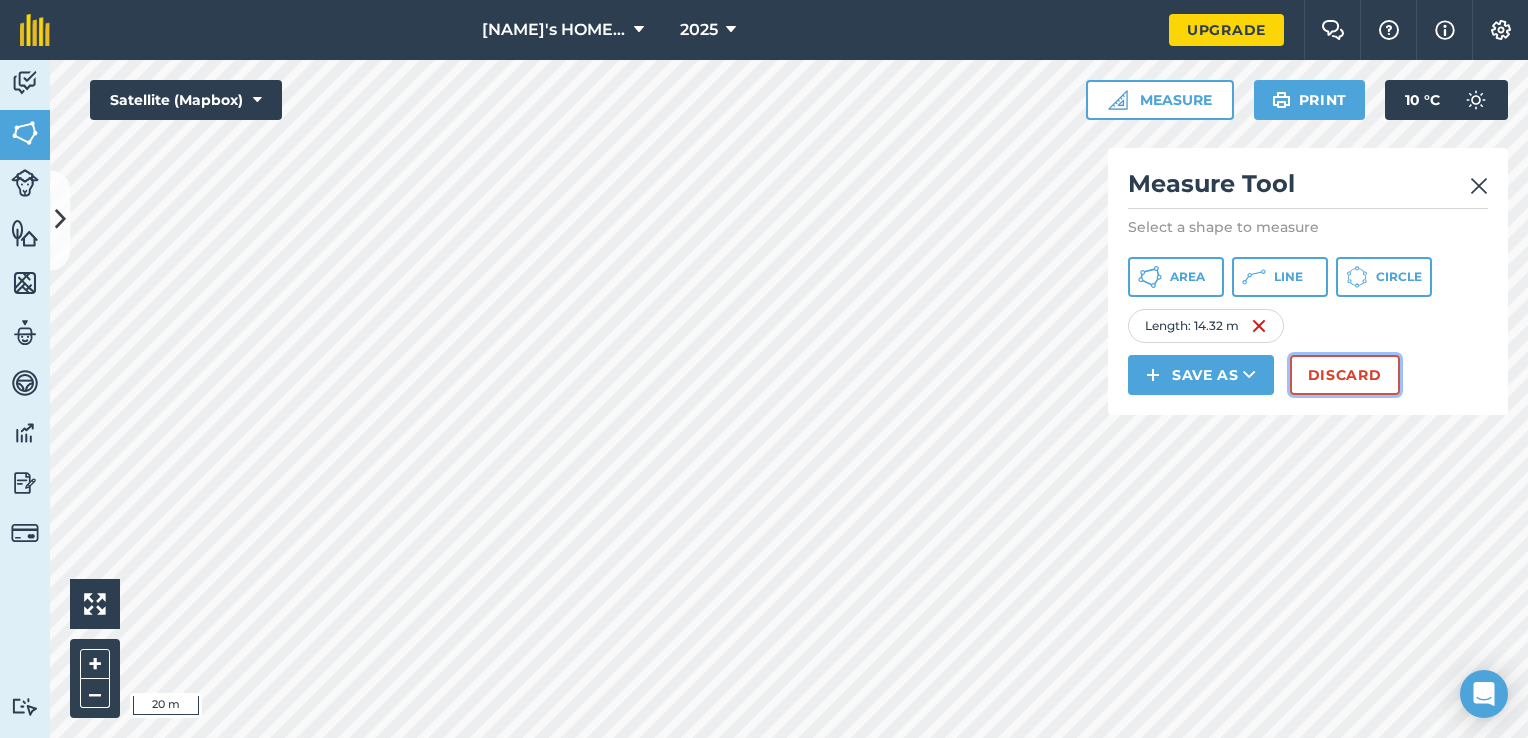 click on "Discard" at bounding box center [1345, 375] 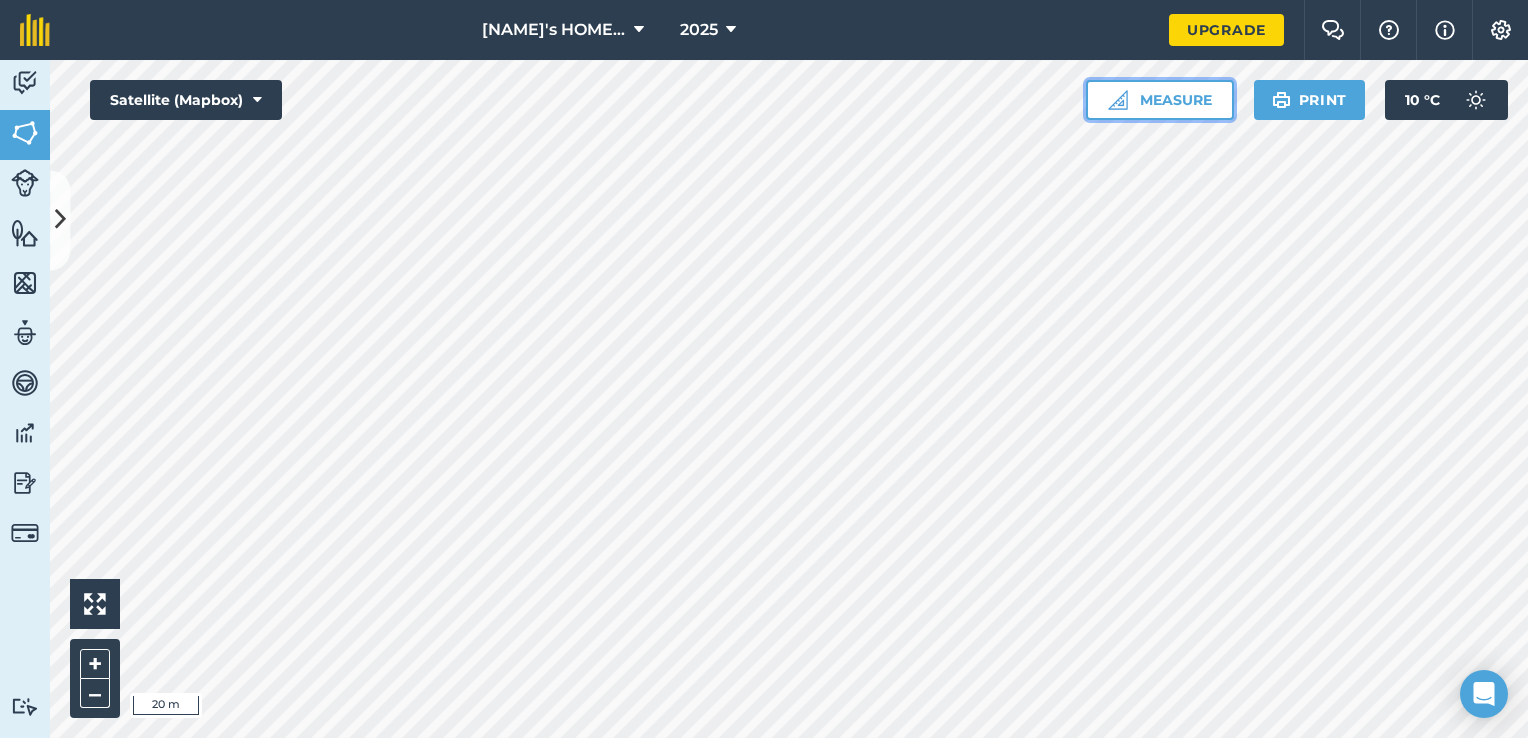 click on "Measure" at bounding box center (1160, 100) 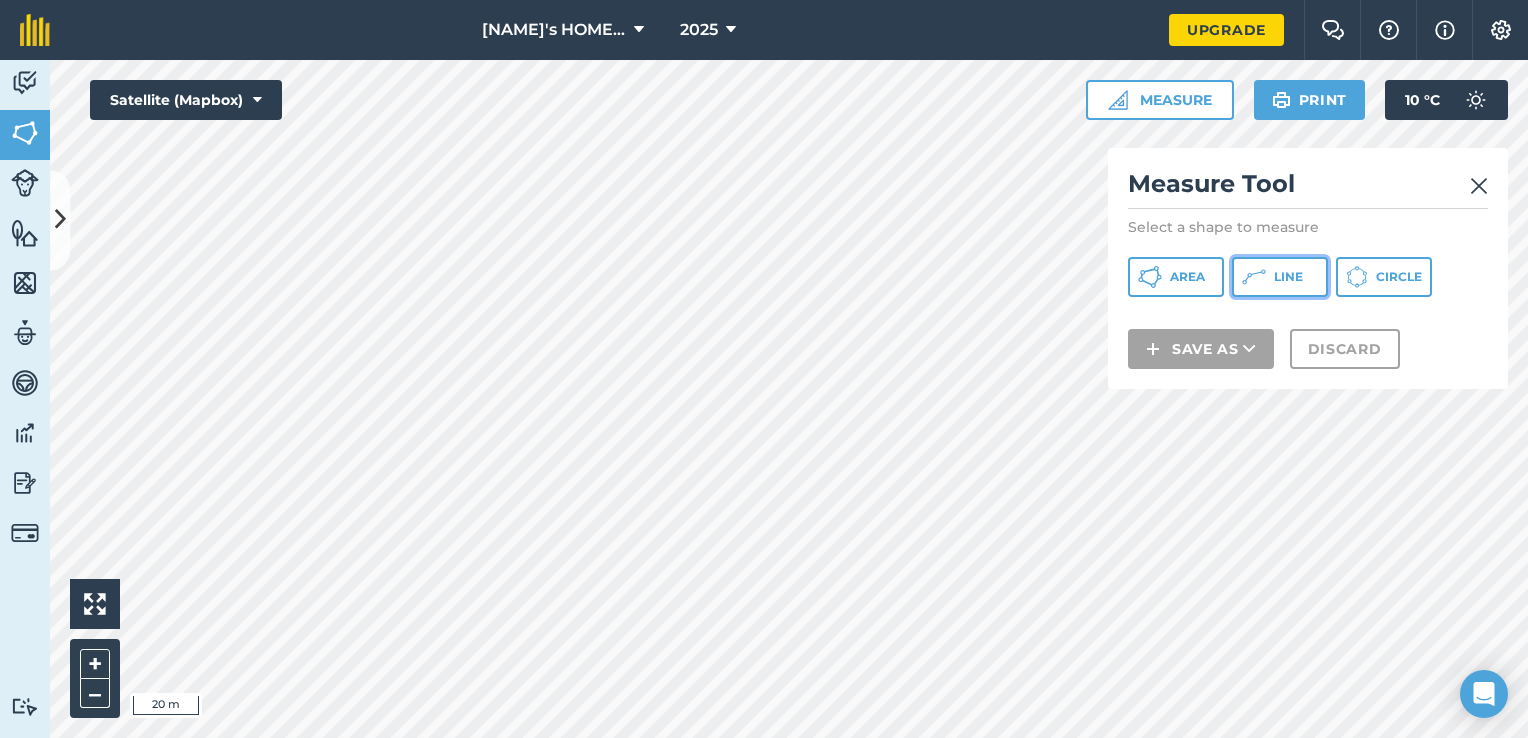 click on "Line" at bounding box center (1280, 277) 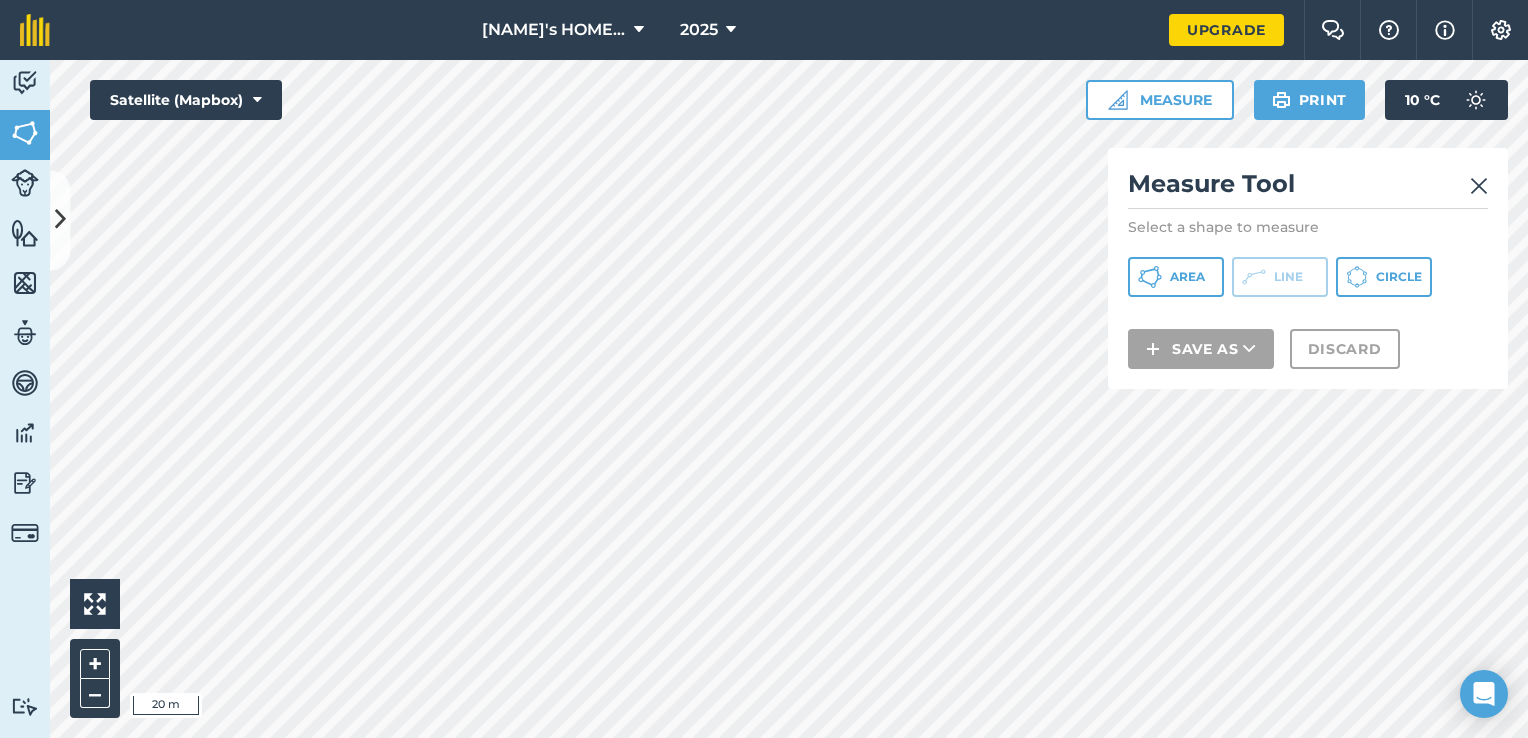 click at bounding box center [1479, 186] 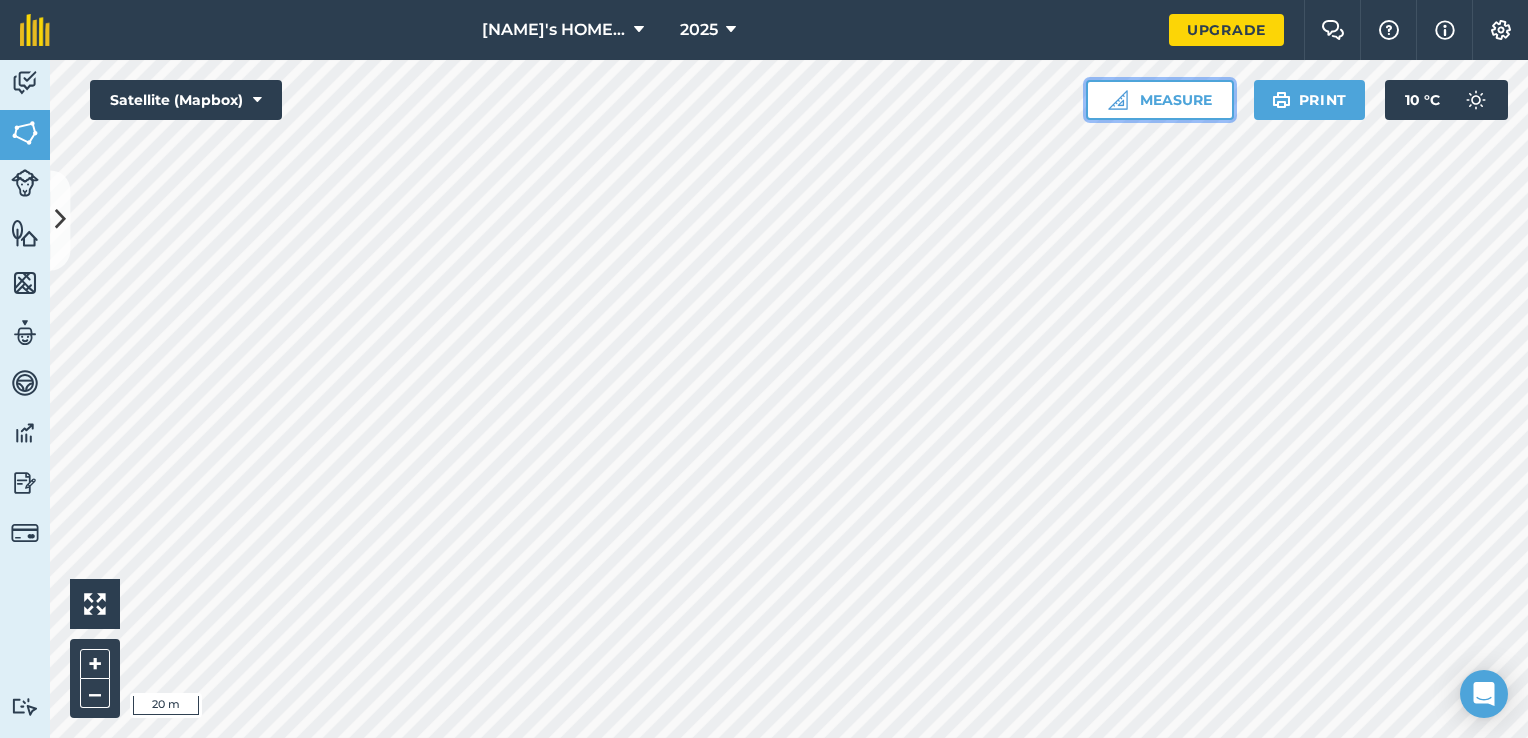 click on "Measure" at bounding box center (1160, 100) 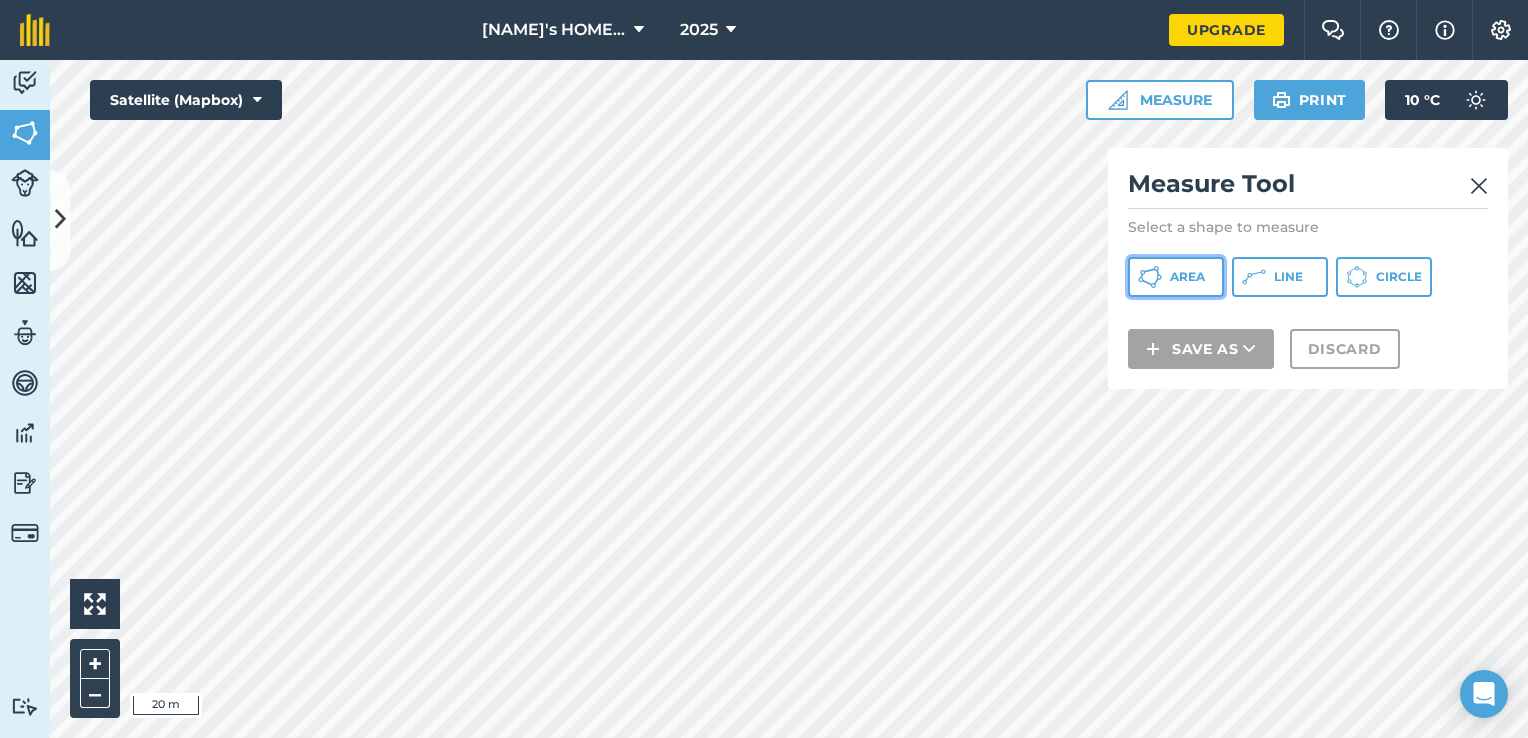 click on "Area" at bounding box center (1187, 277) 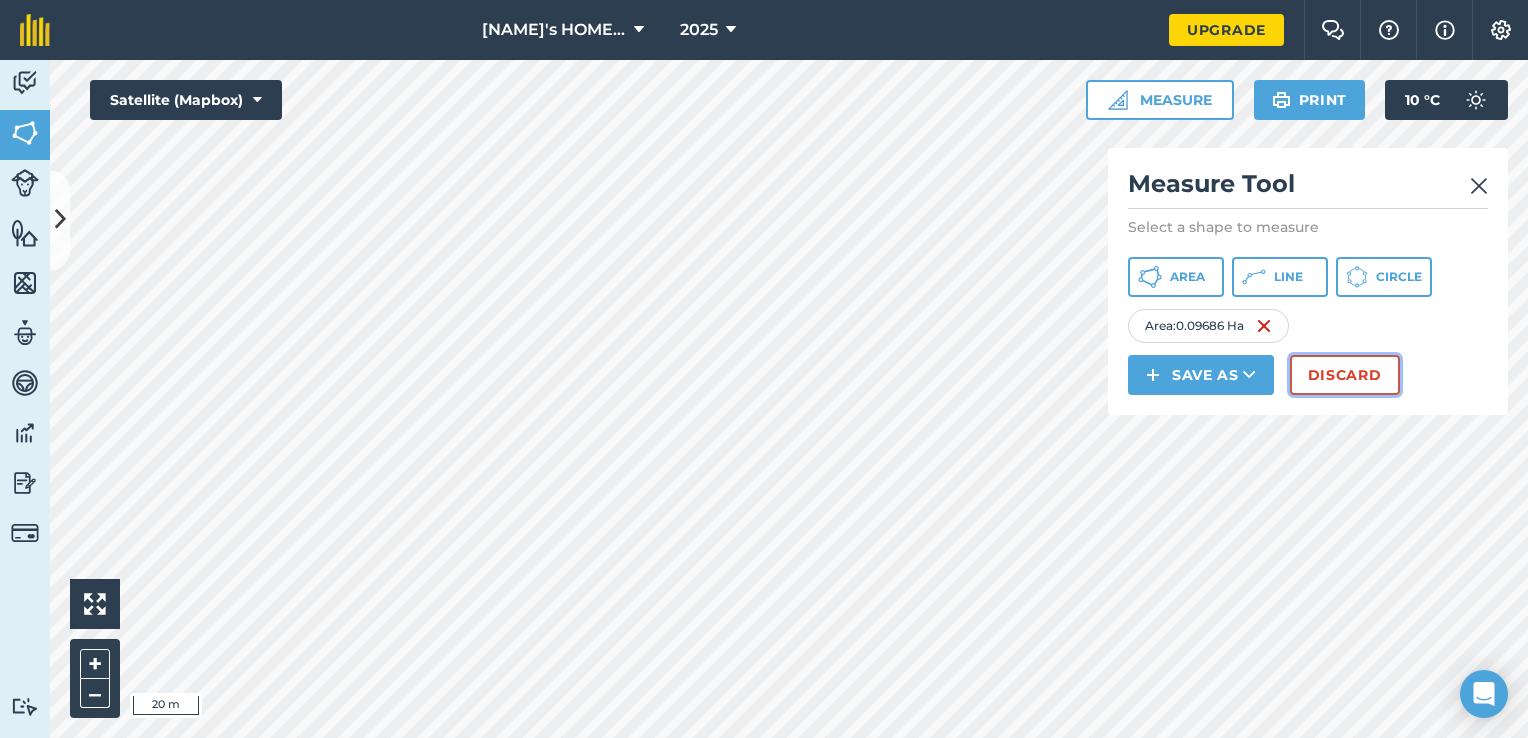 click on "Discard" at bounding box center (1345, 375) 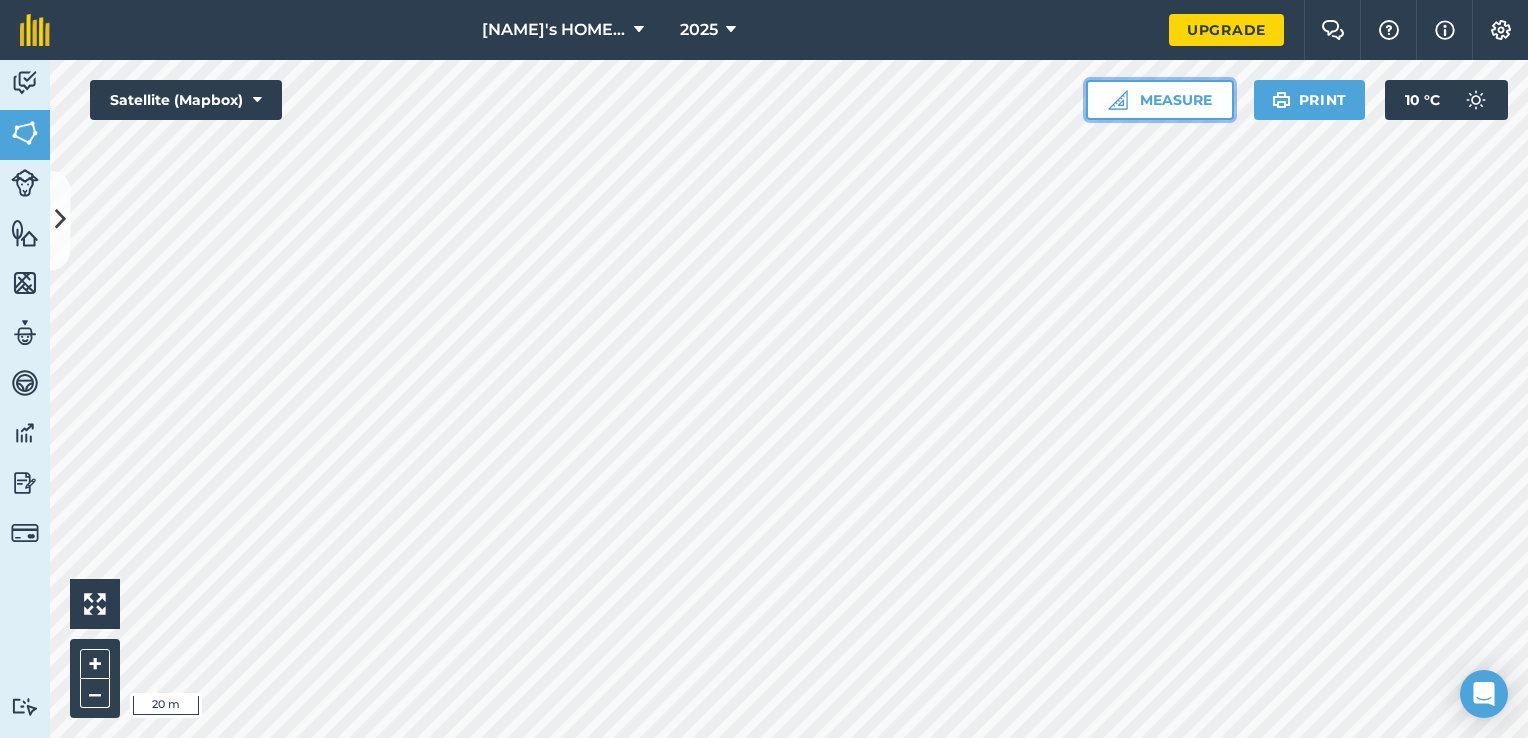 click on "Measure" at bounding box center (1160, 100) 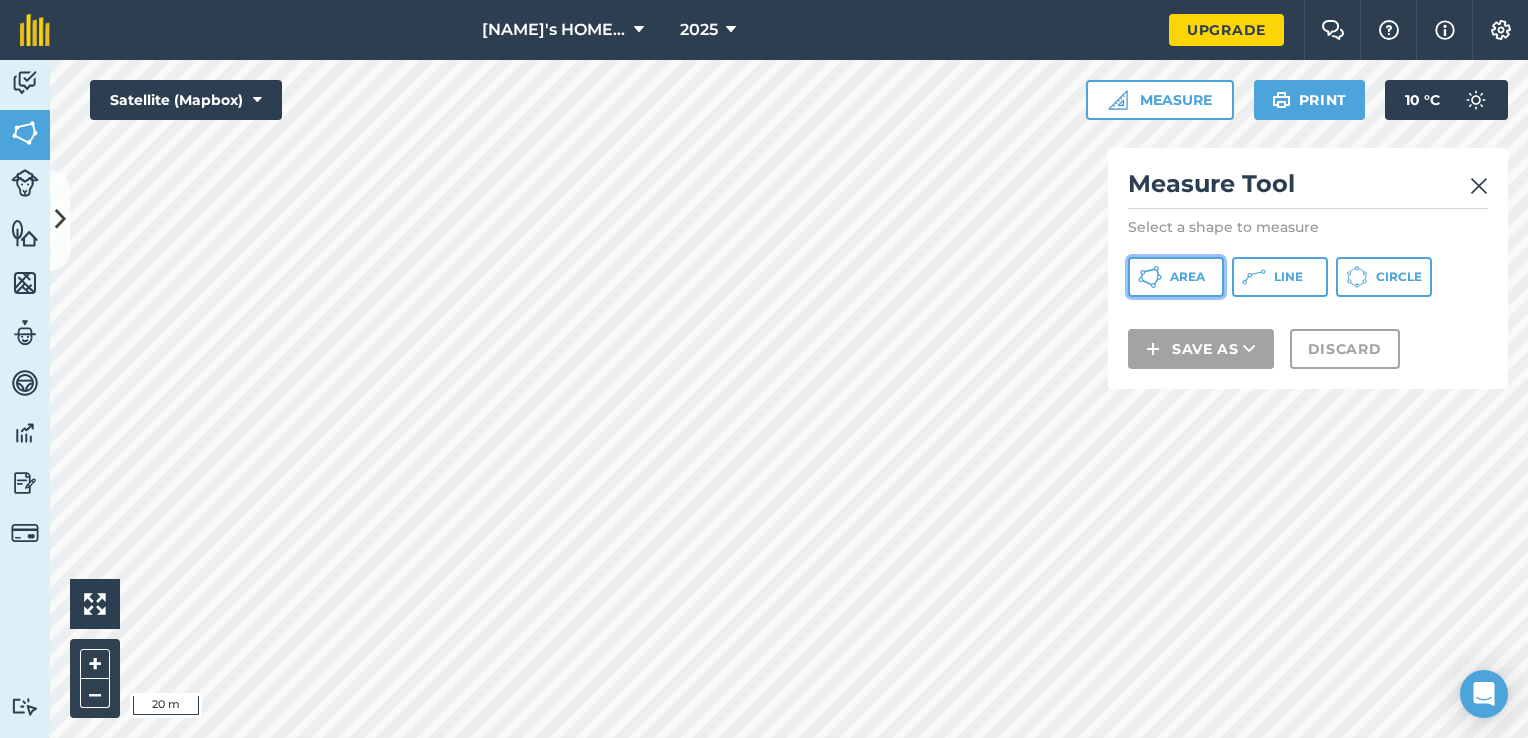 click 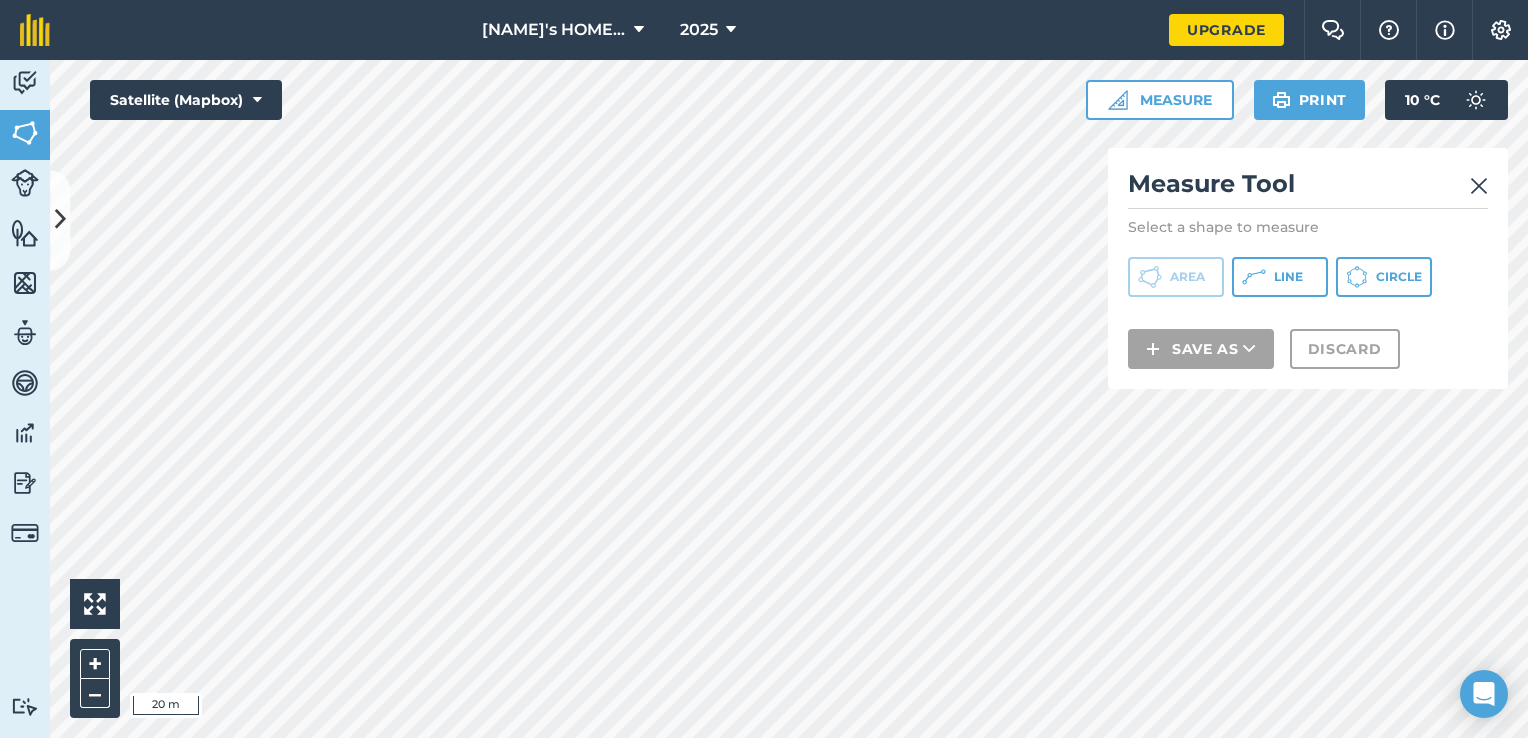 click at bounding box center (1479, 186) 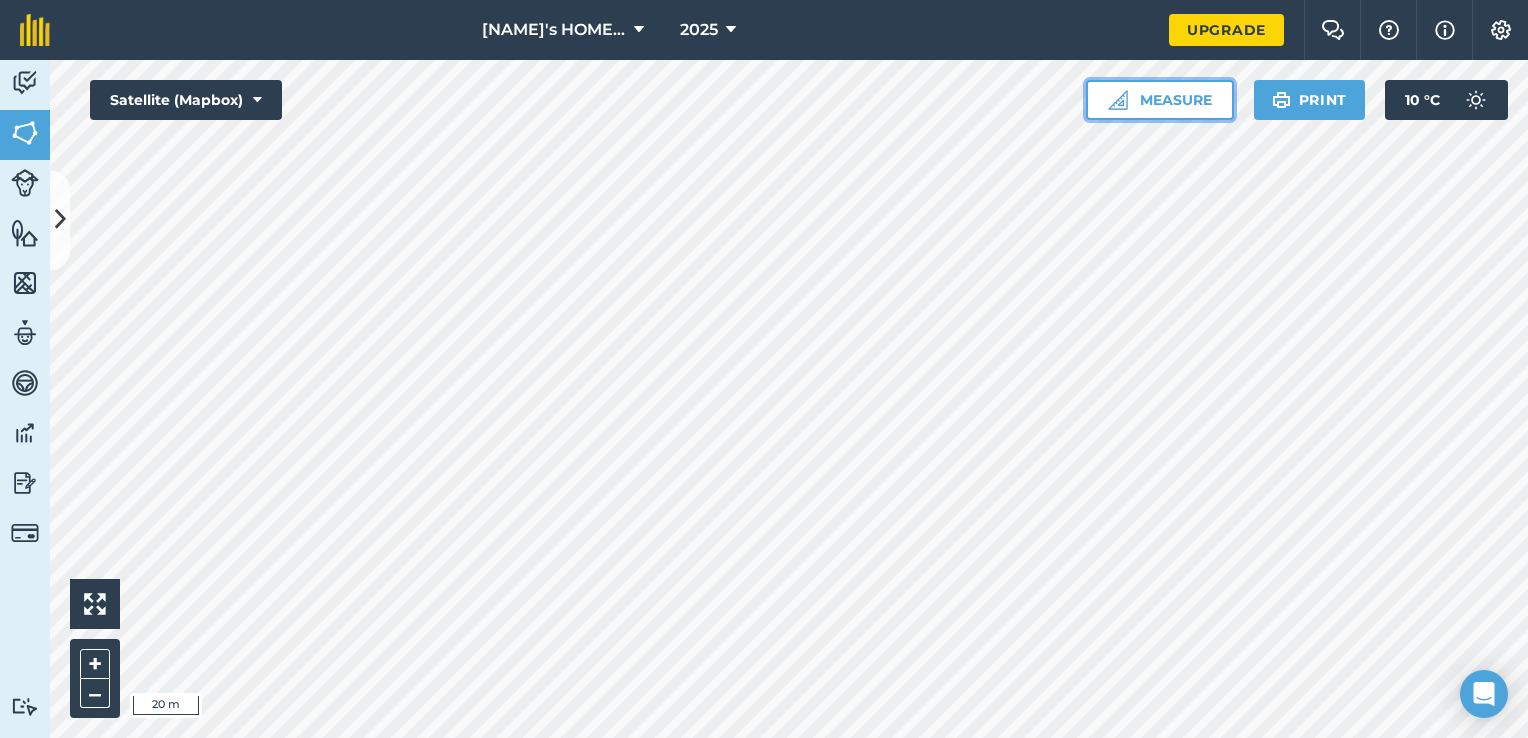 click on "Measure" at bounding box center [1160, 100] 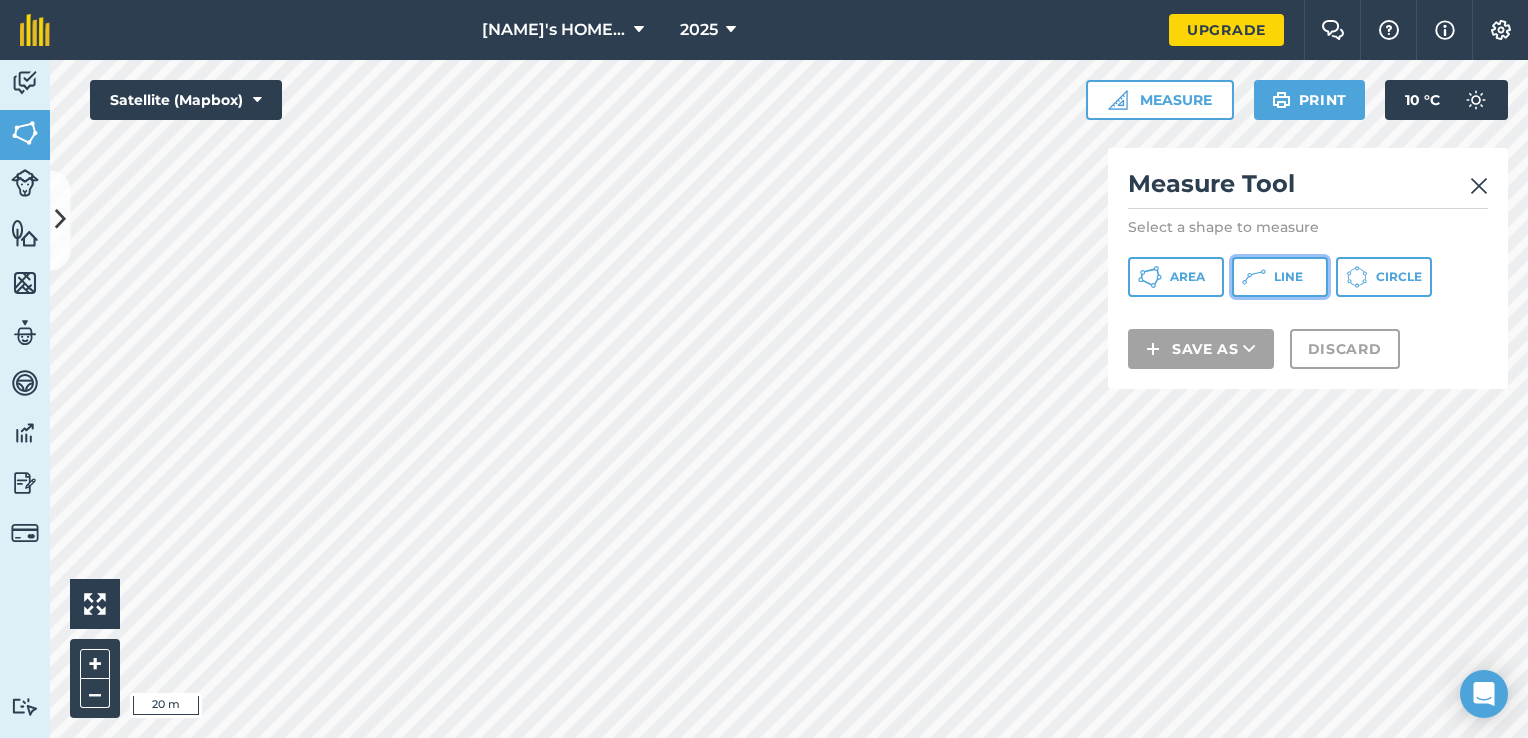 click on "Line" at bounding box center (1288, 277) 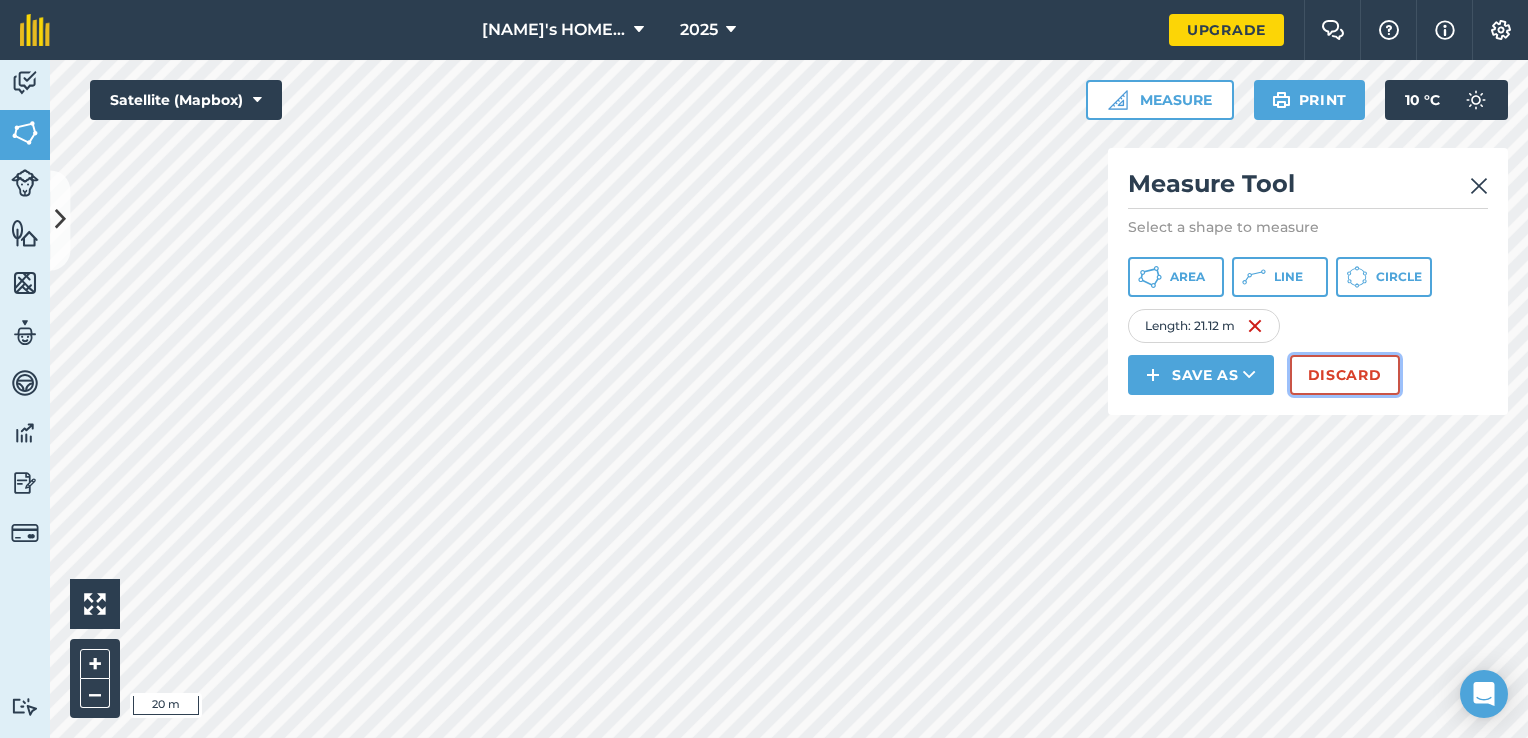 click on "Discard" at bounding box center (1345, 375) 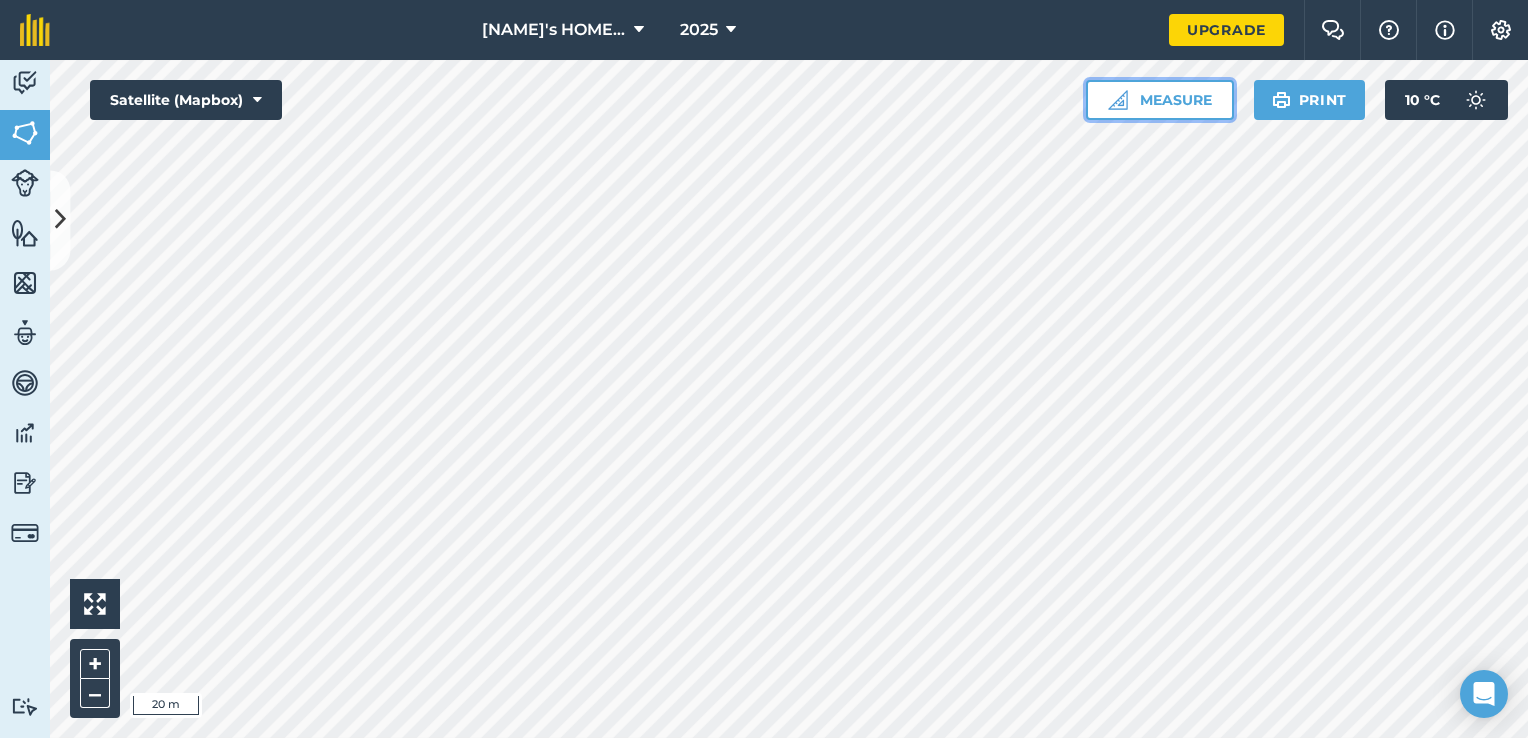 click on "Measure" at bounding box center [1160, 100] 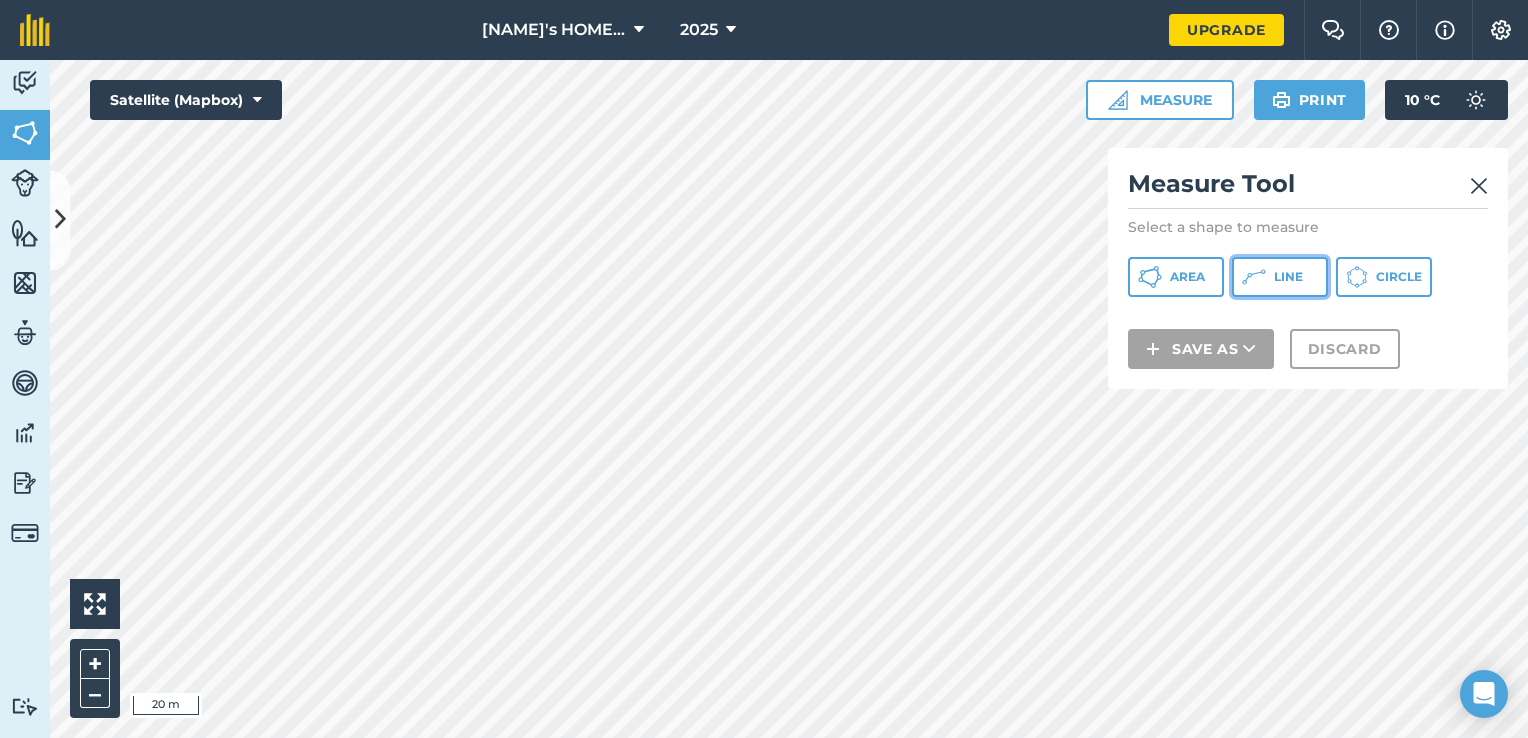 click 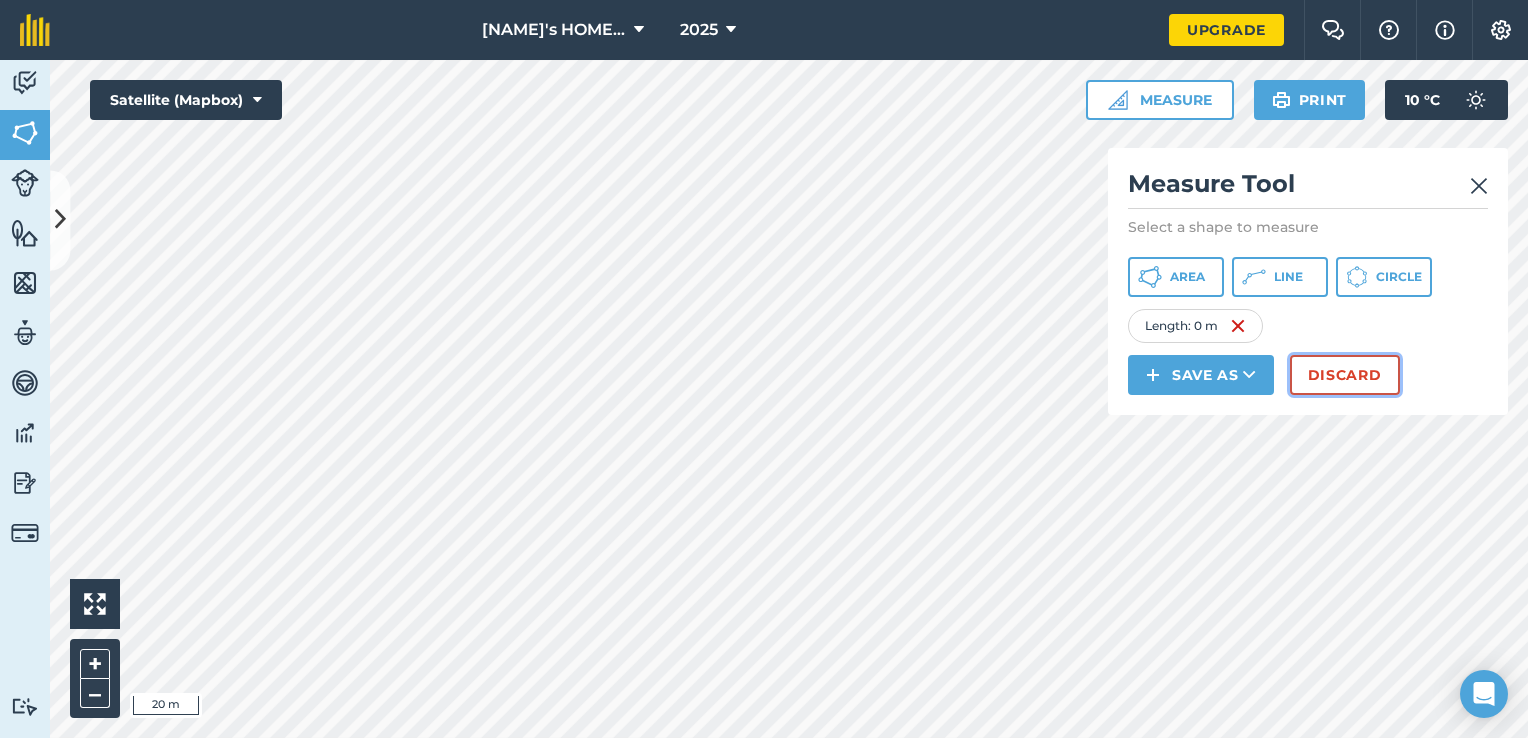 click on "Discard" at bounding box center (1345, 375) 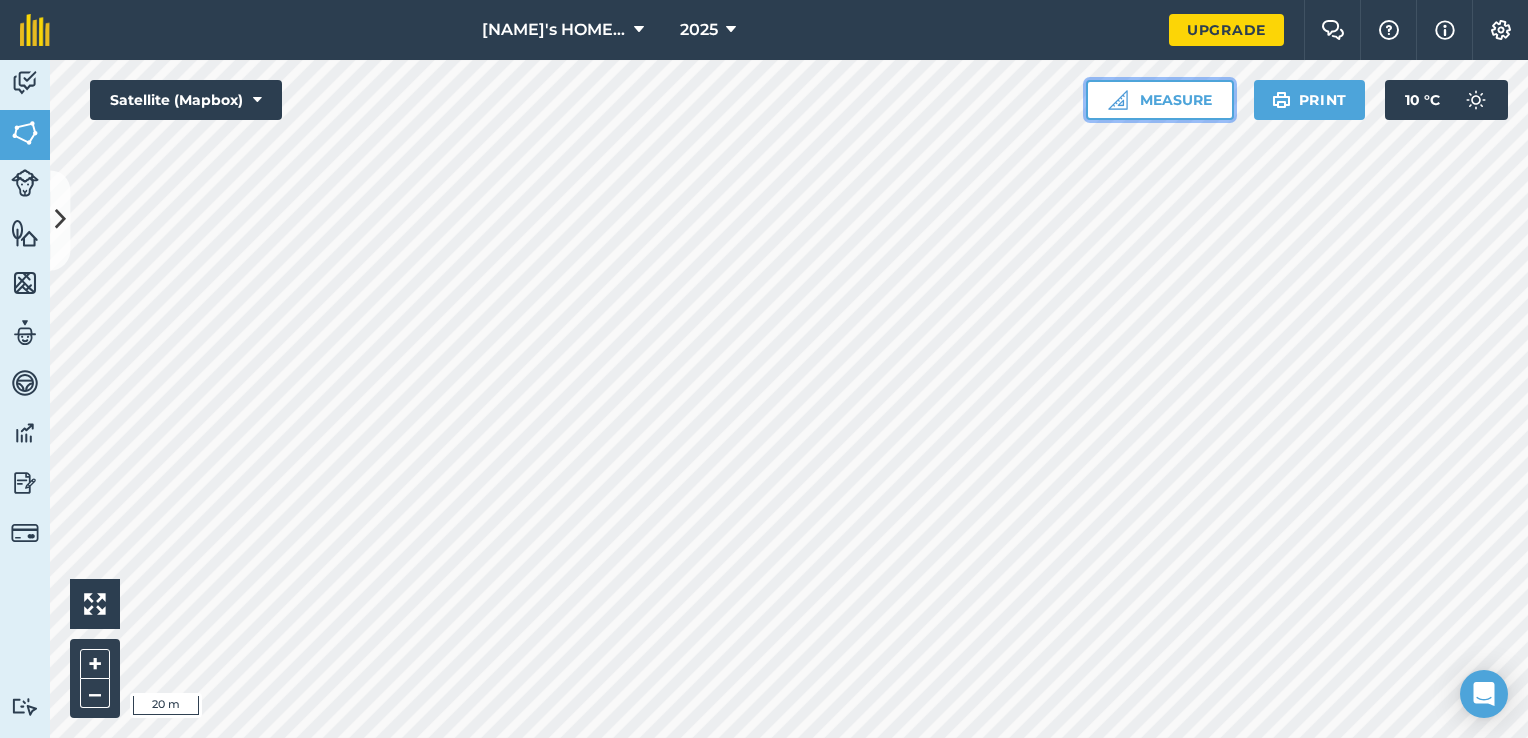 click on "Measure" at bounding box center (1160, 100) 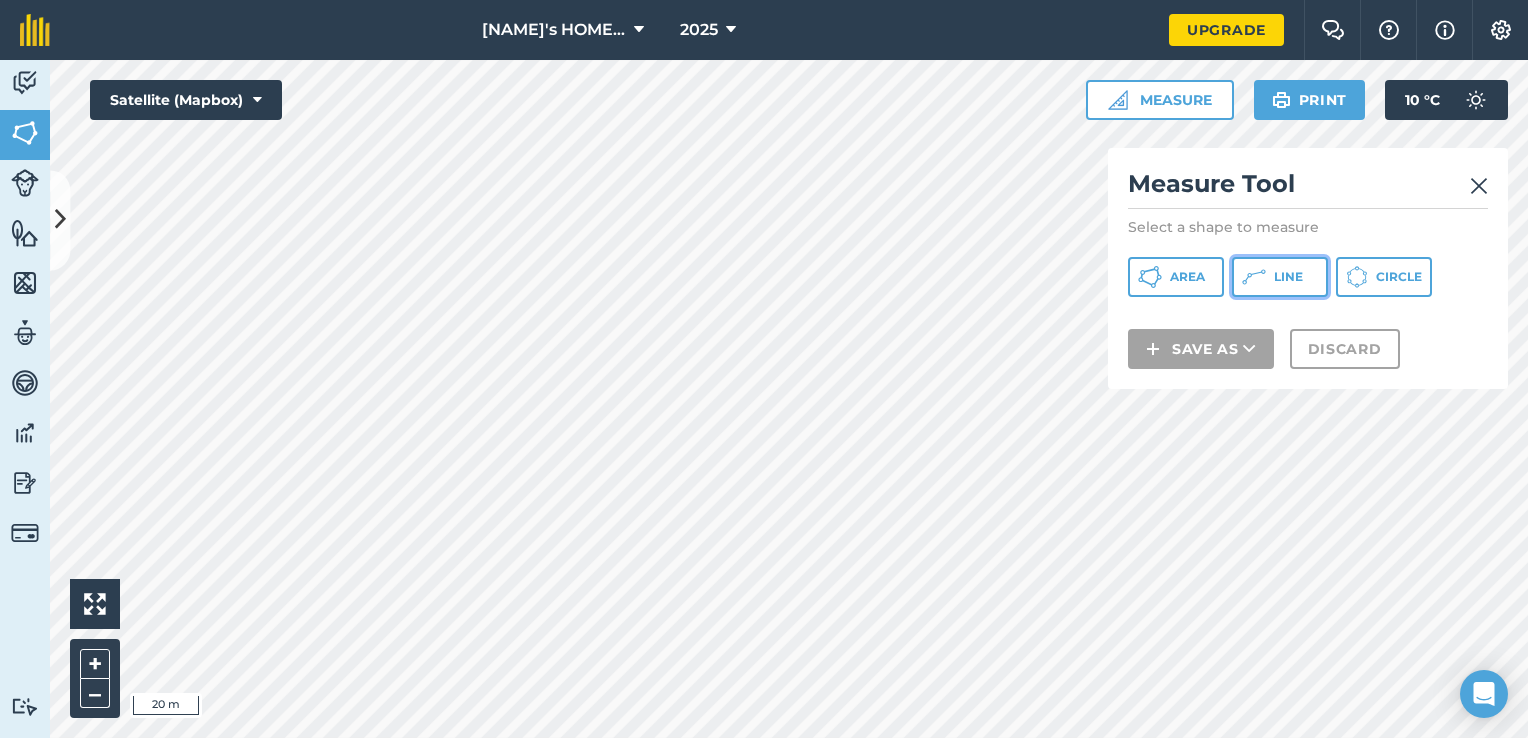 click on "Line" at bounding box center (1280, 277) 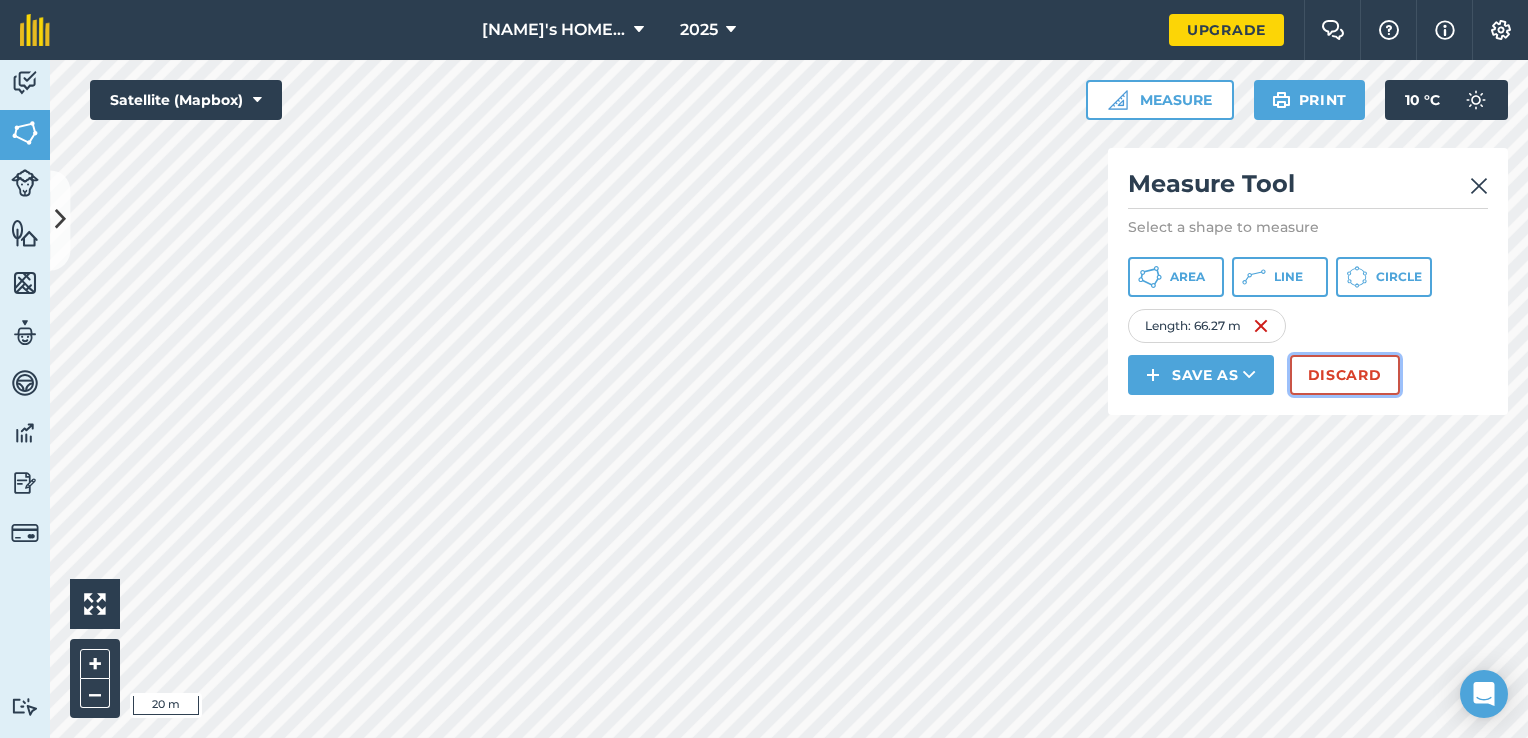 click on "Discard" at bounding box center (1345, 375) 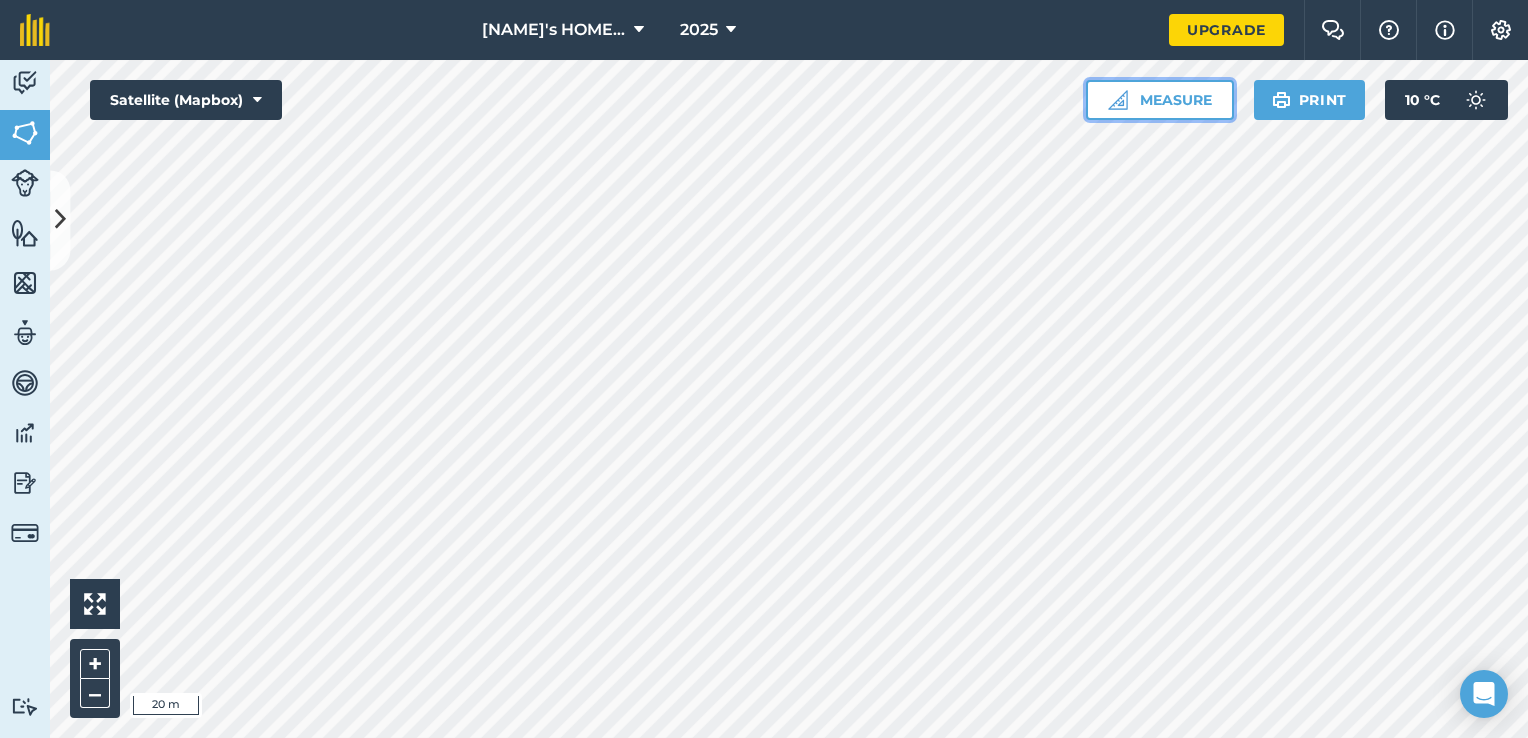 click on "Measure" at bounding box center (1160, 100) 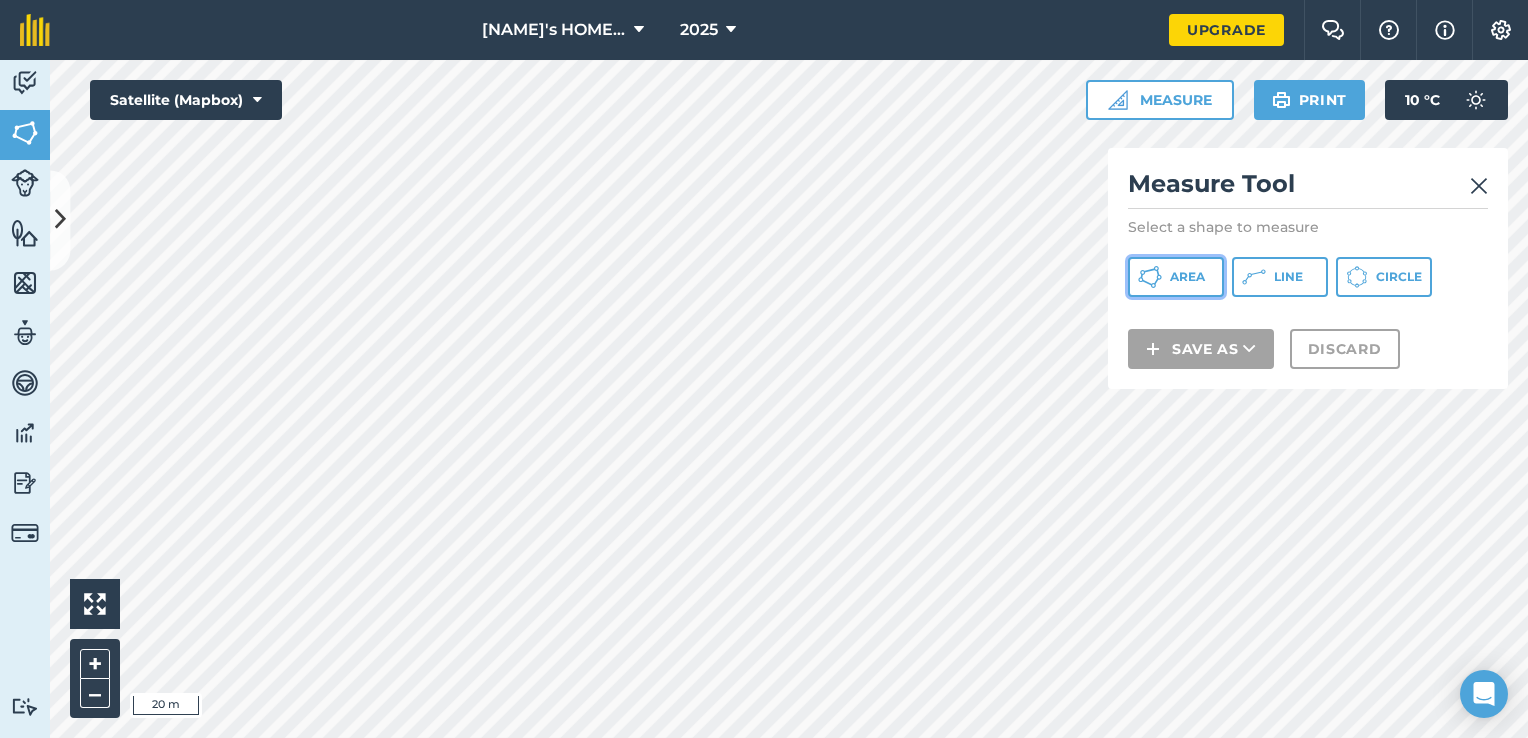 click 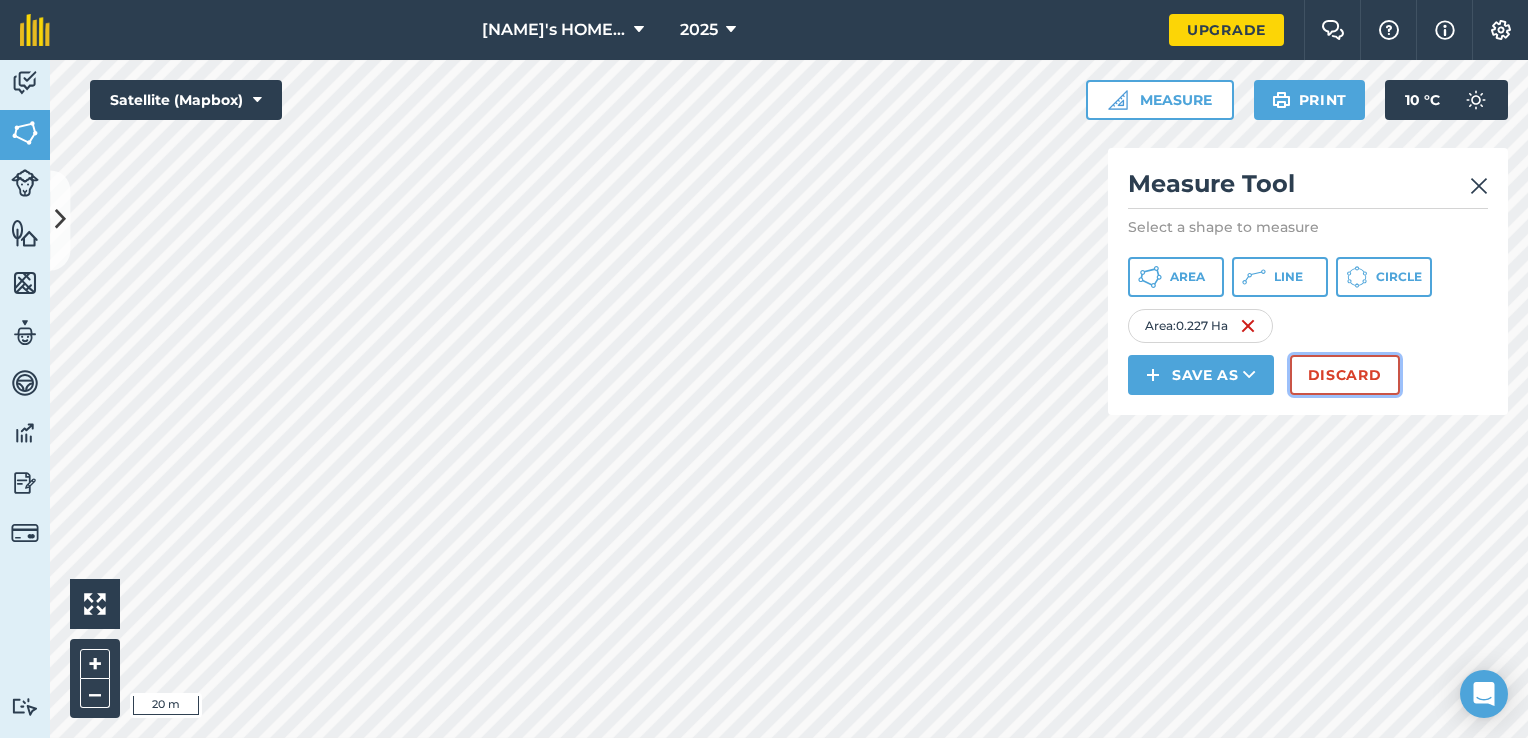 click on "Discard" at bounding box center (1345, 375) 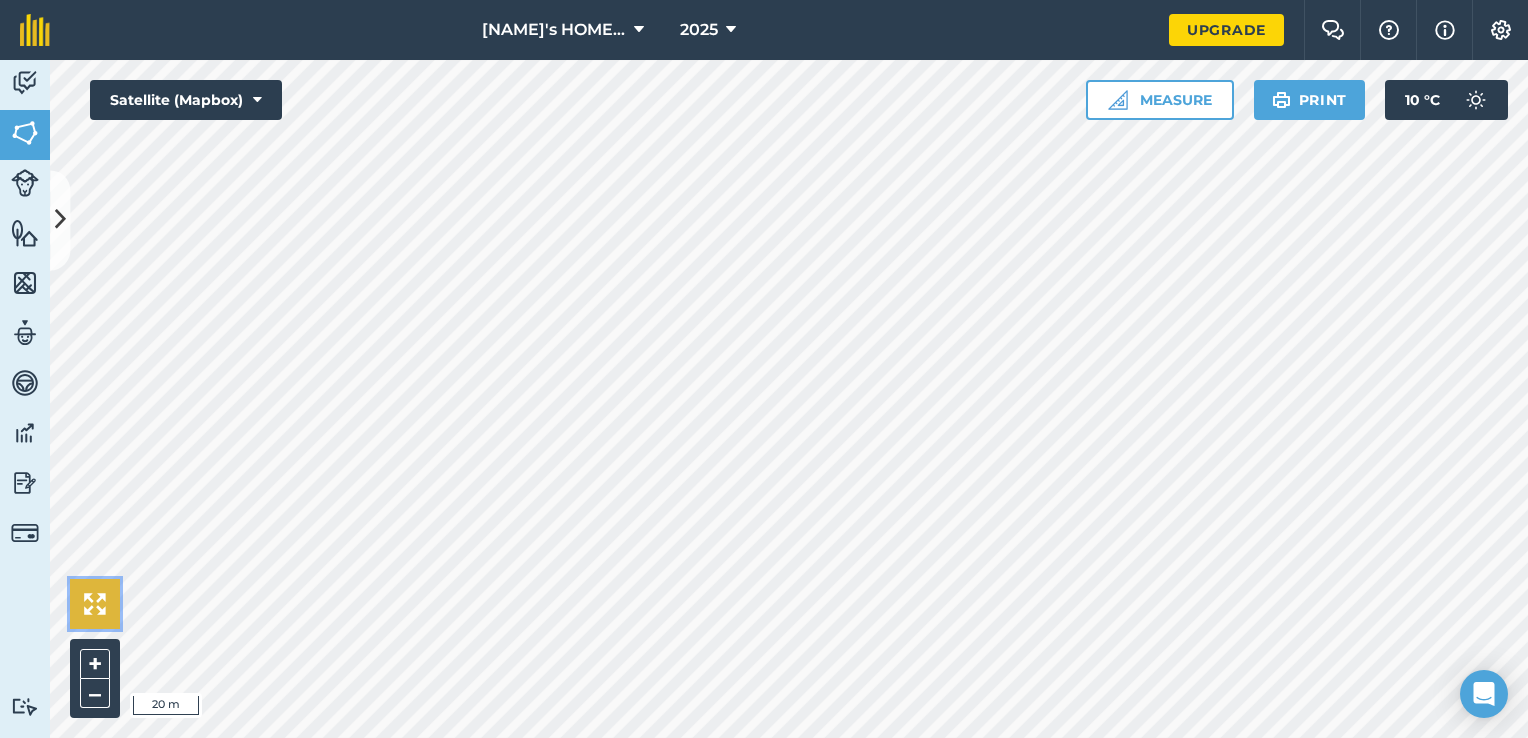 click at bounding box center [95, 604] 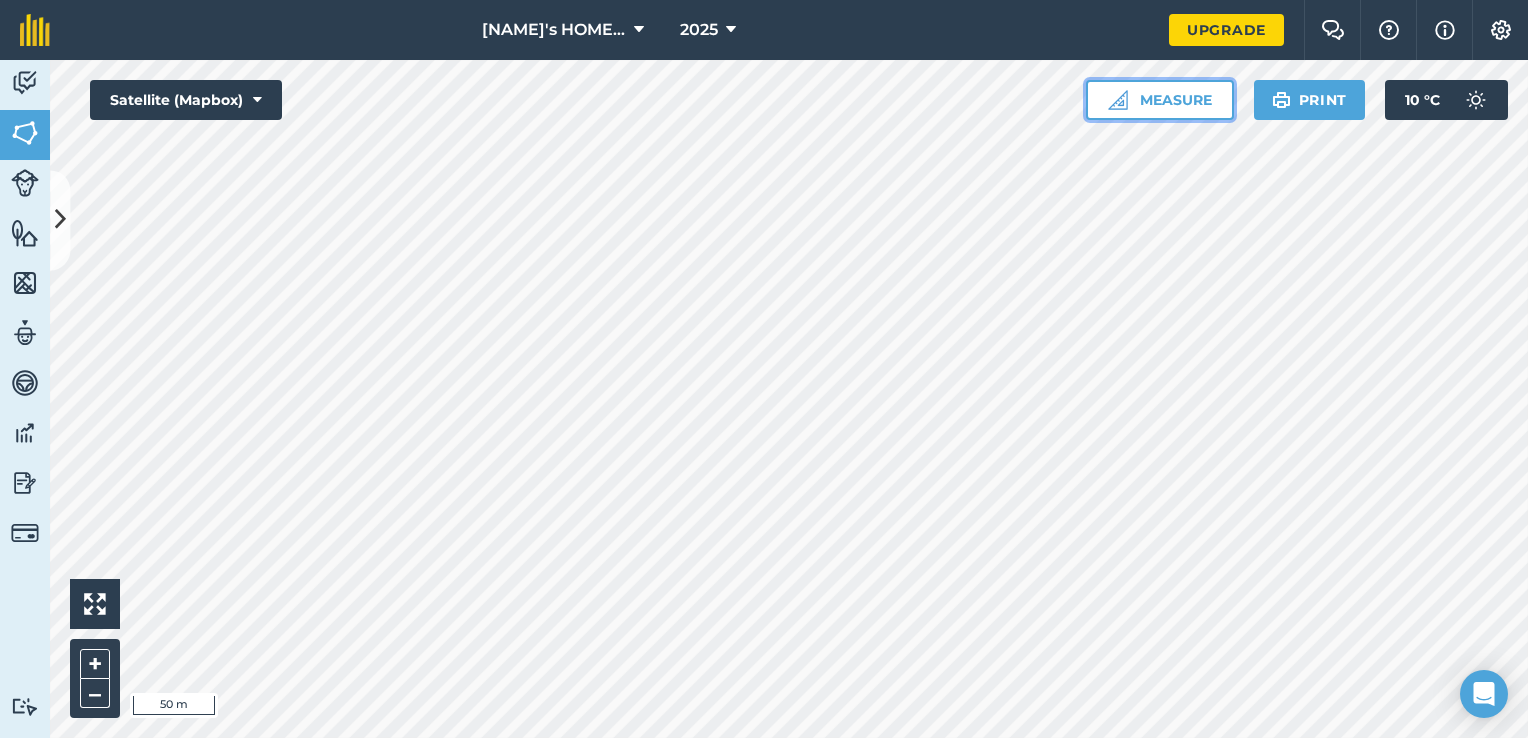 click on "Measure" at bounding box center (1160, 100) 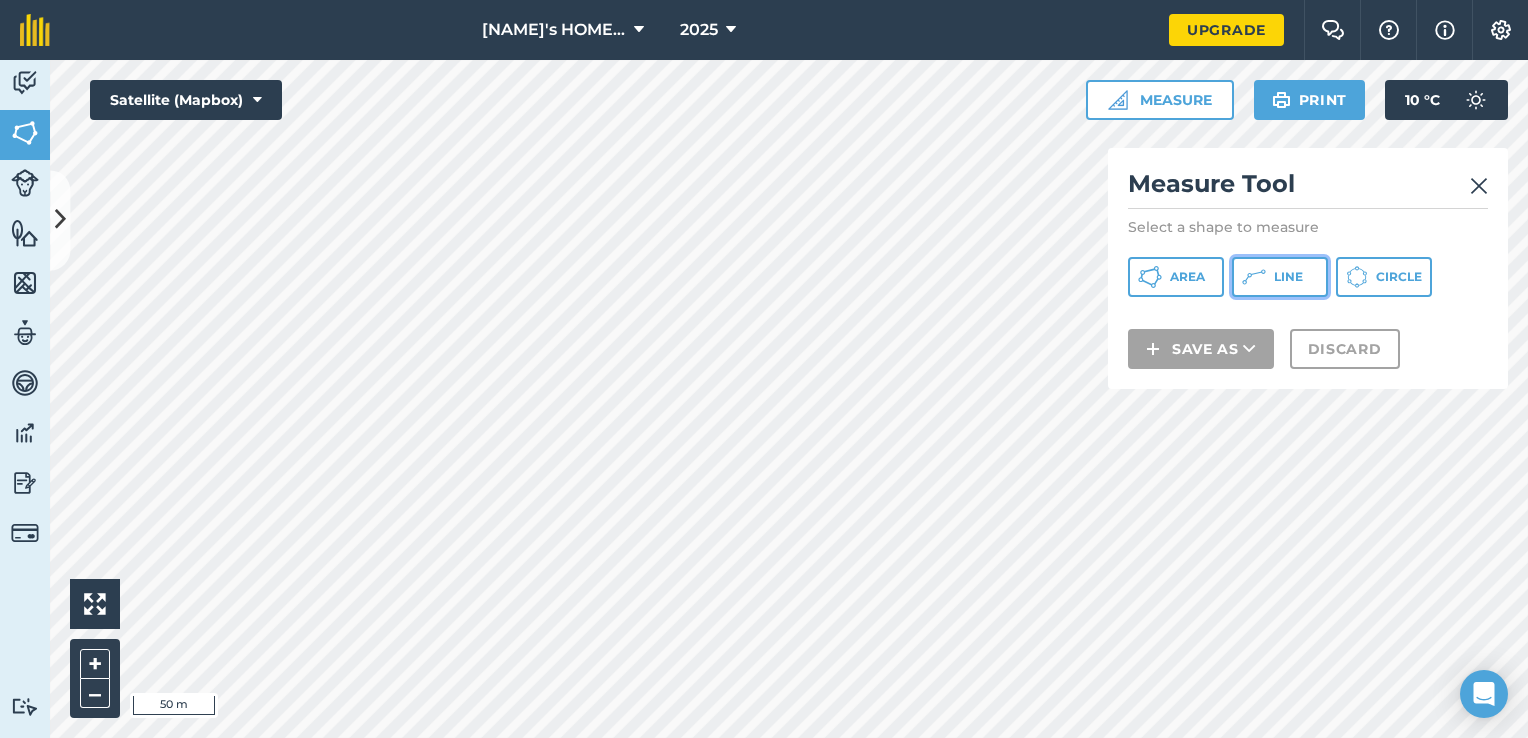 click on "Line" at bounding box center [1288, 277] 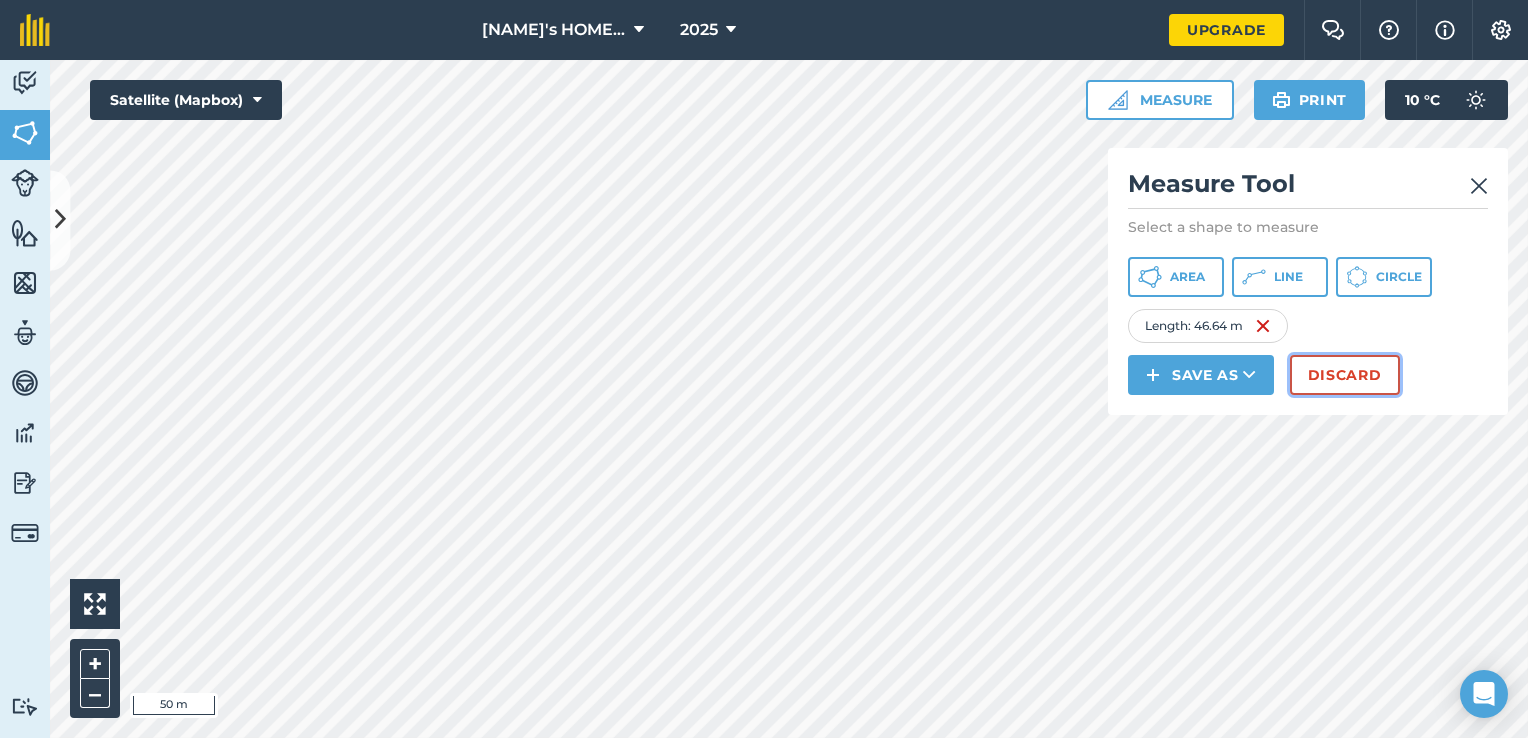 click on "Discard" at bounding box center (1345, 375) 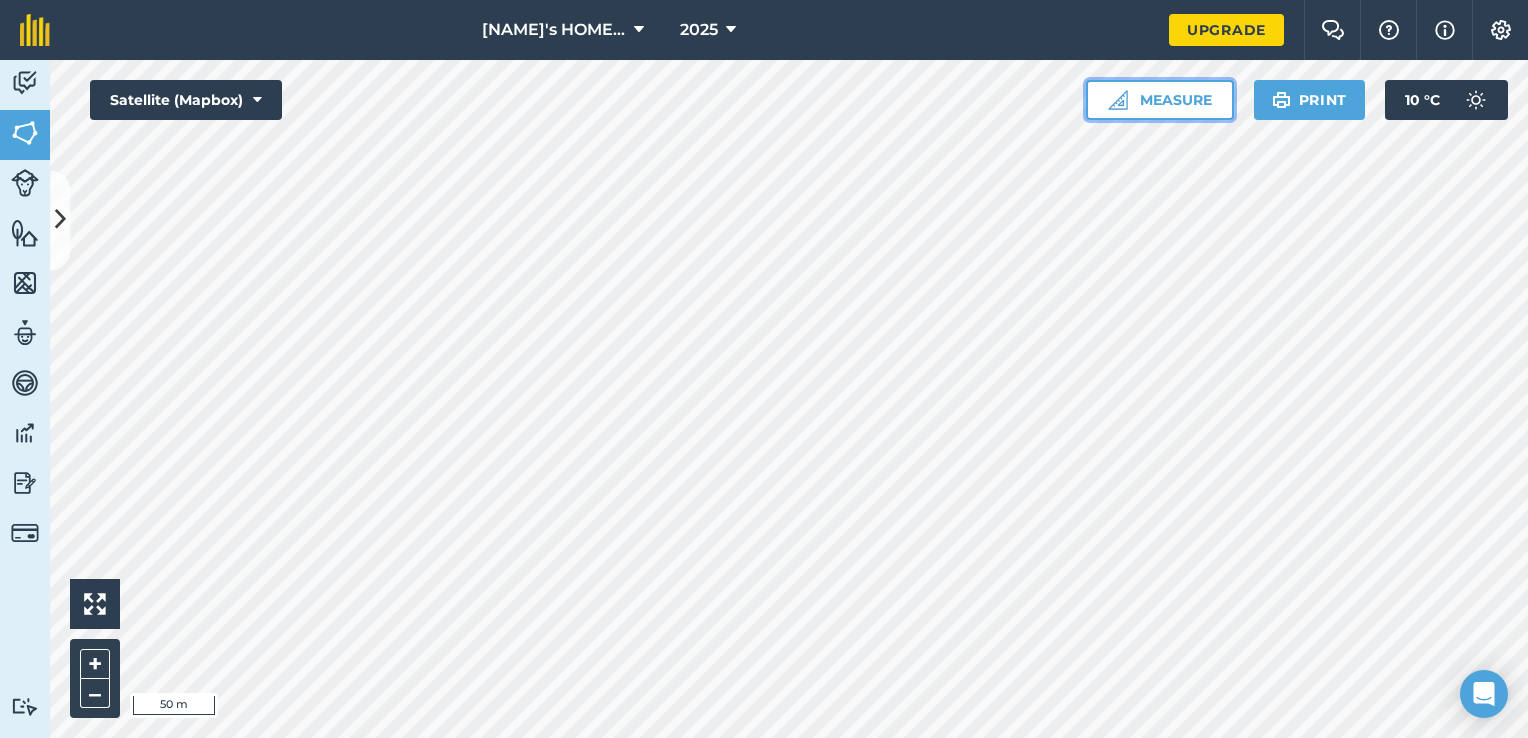 click on "Measure" at bounding box center [1160, 100] 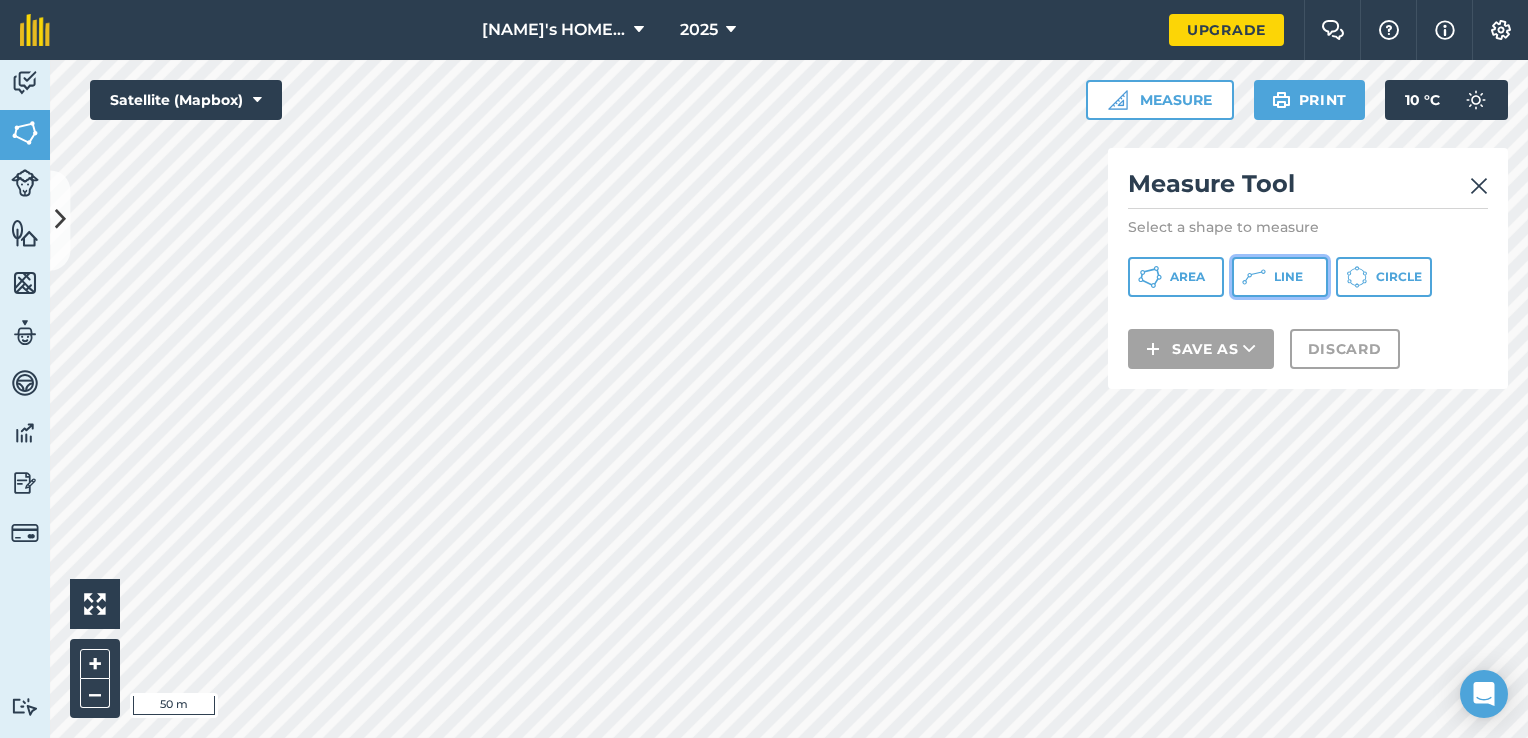 click 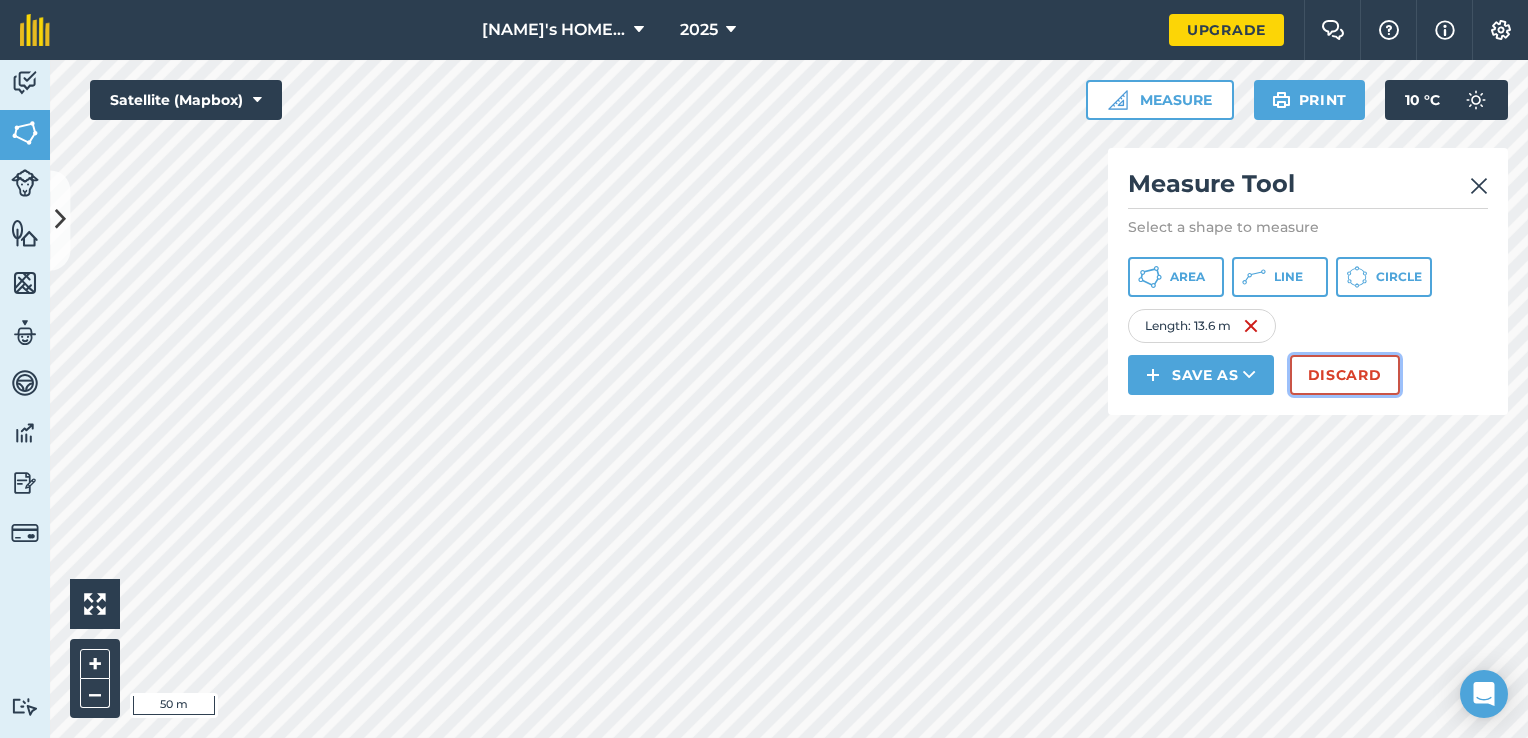 click on "Discard" at bounding box center [1345, 375] 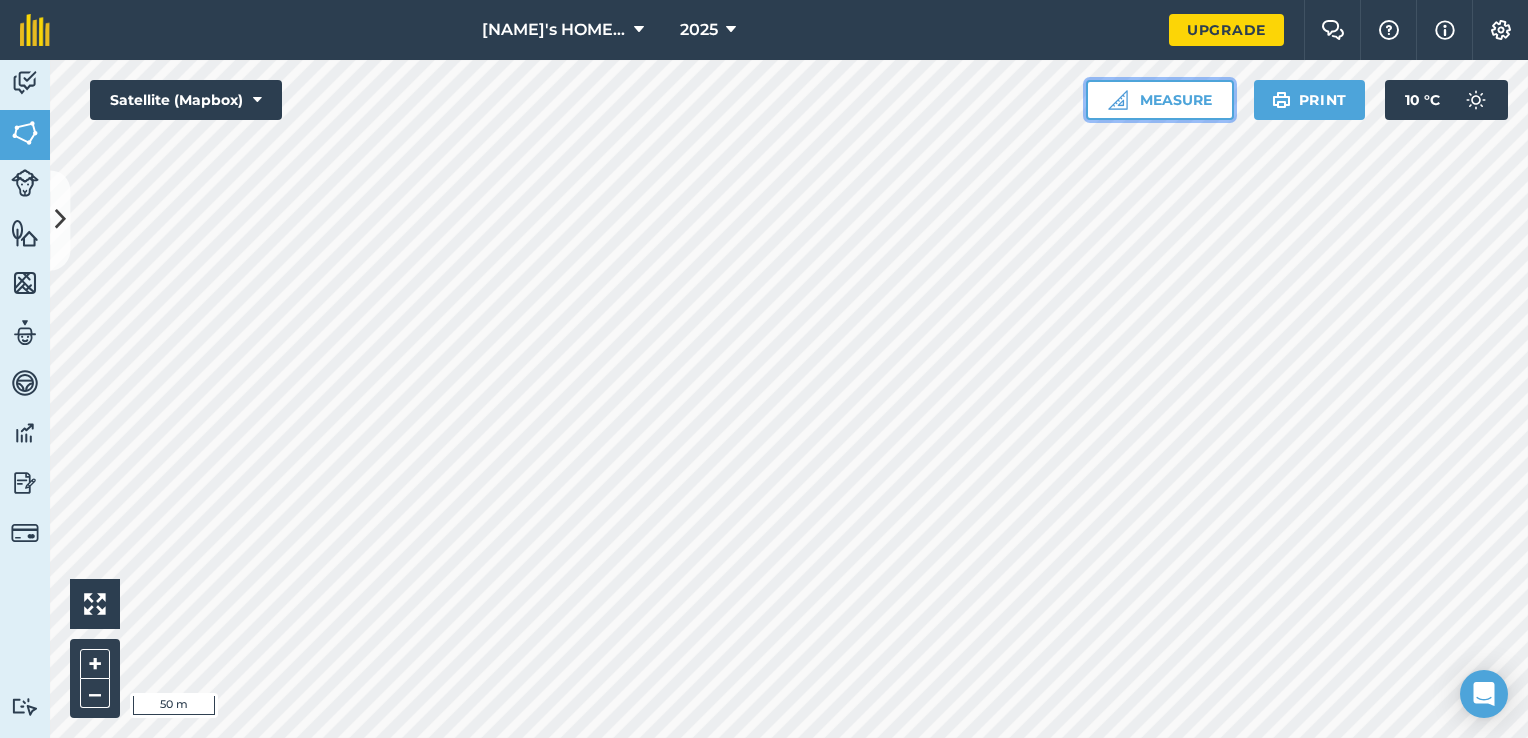click on "Measure" at bounding box center [1160, 100] 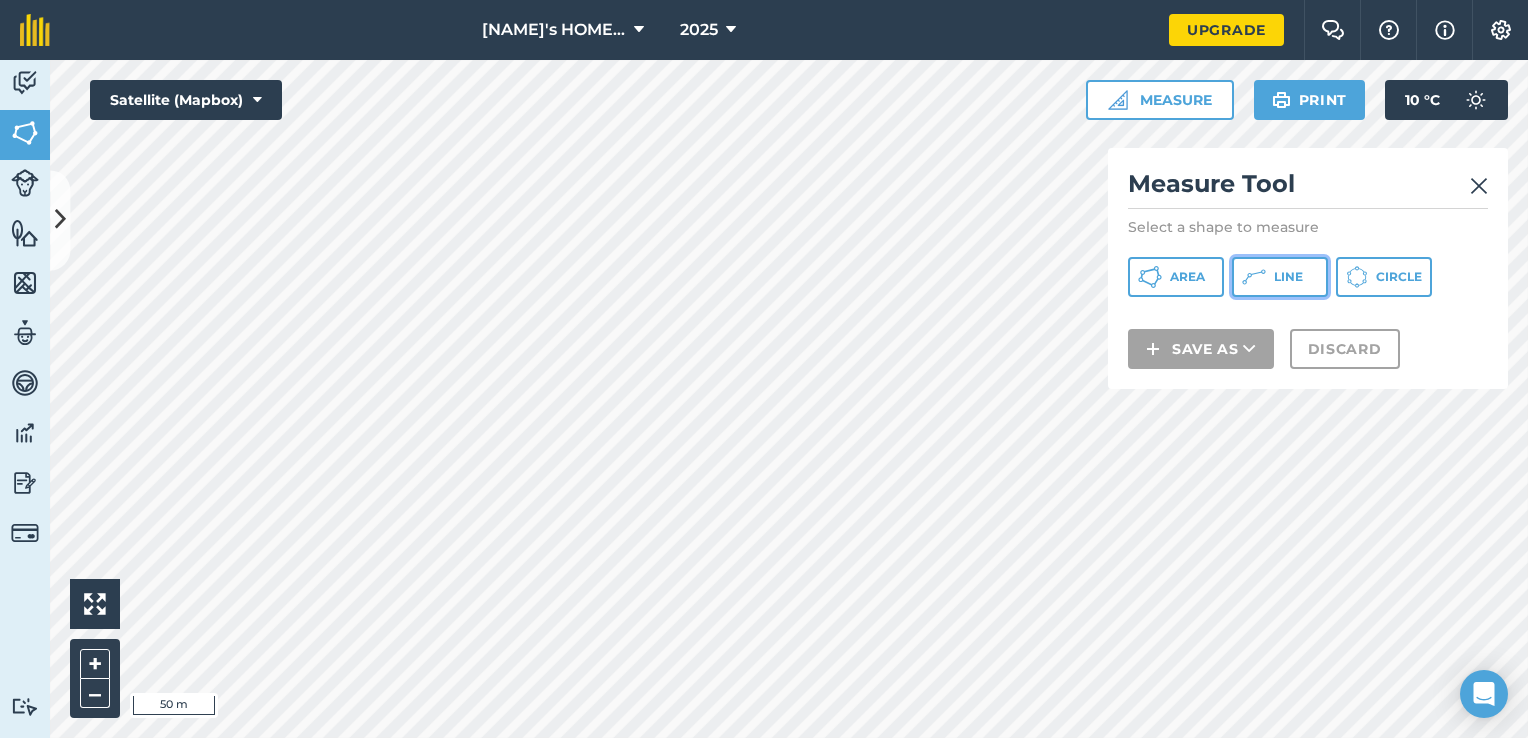 click 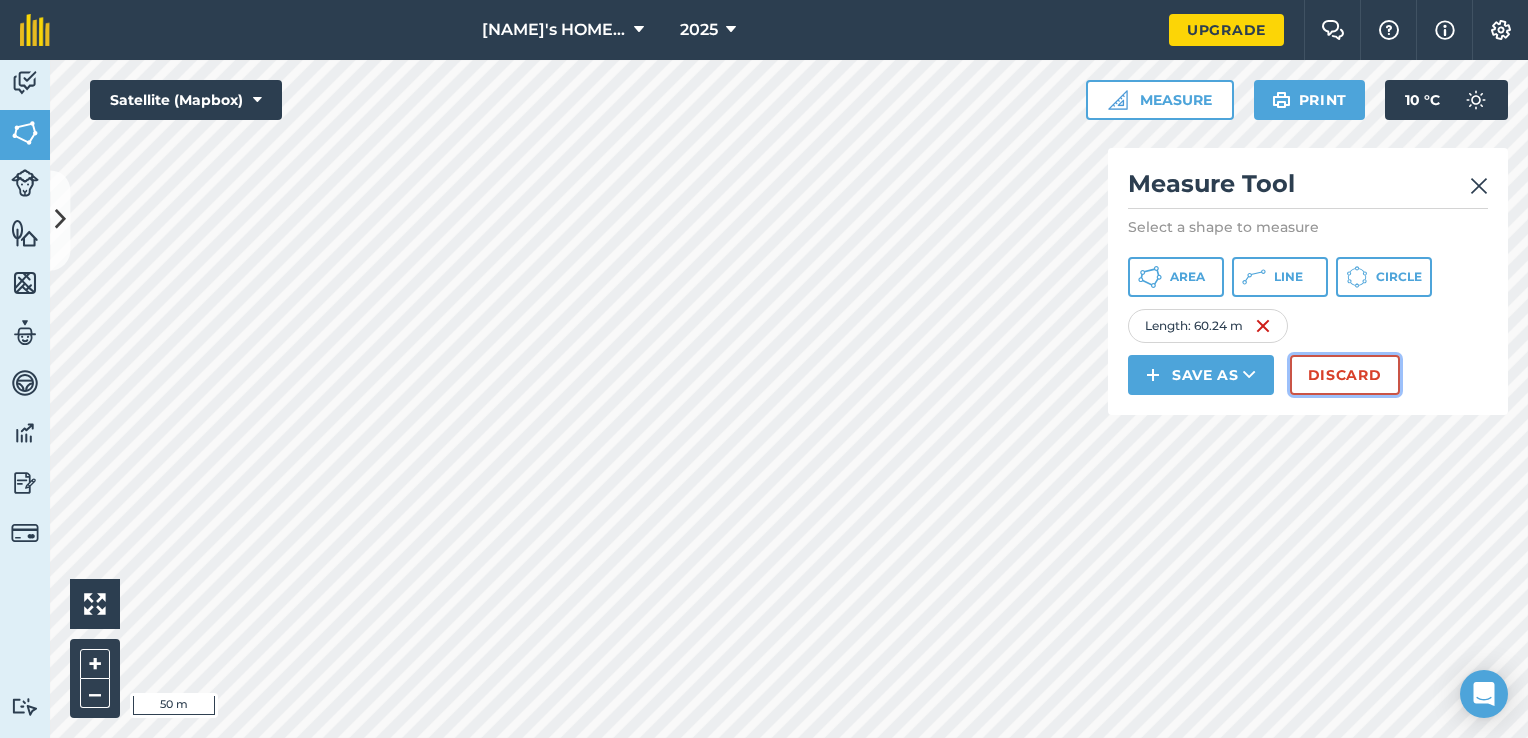 click on "Discard" at bounding box center (1345, 375) 